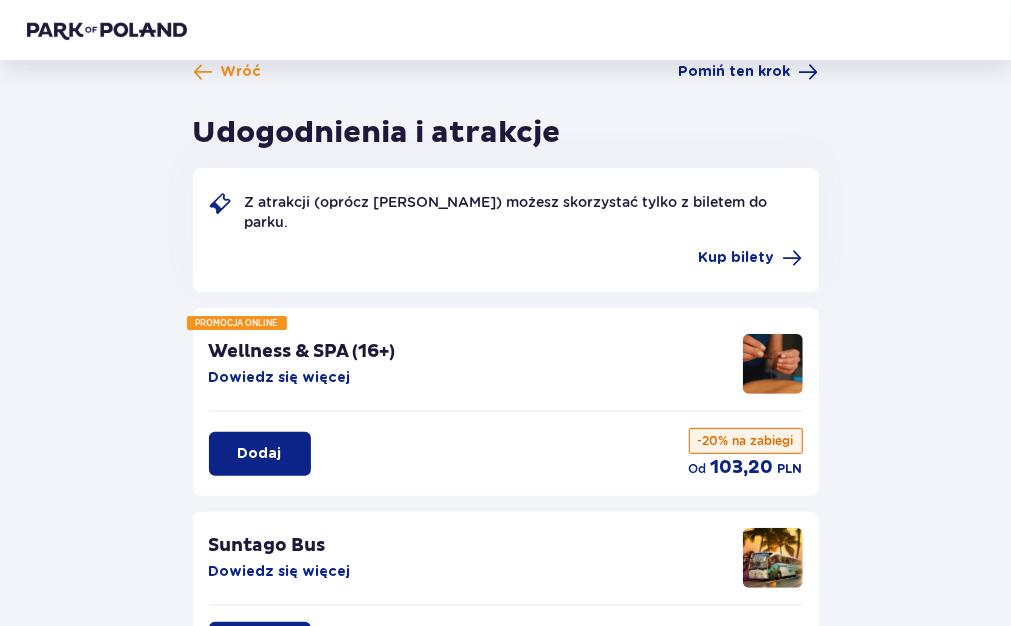 scroll, scrollTop: 20, scrollLeft: 0, axis: vertical 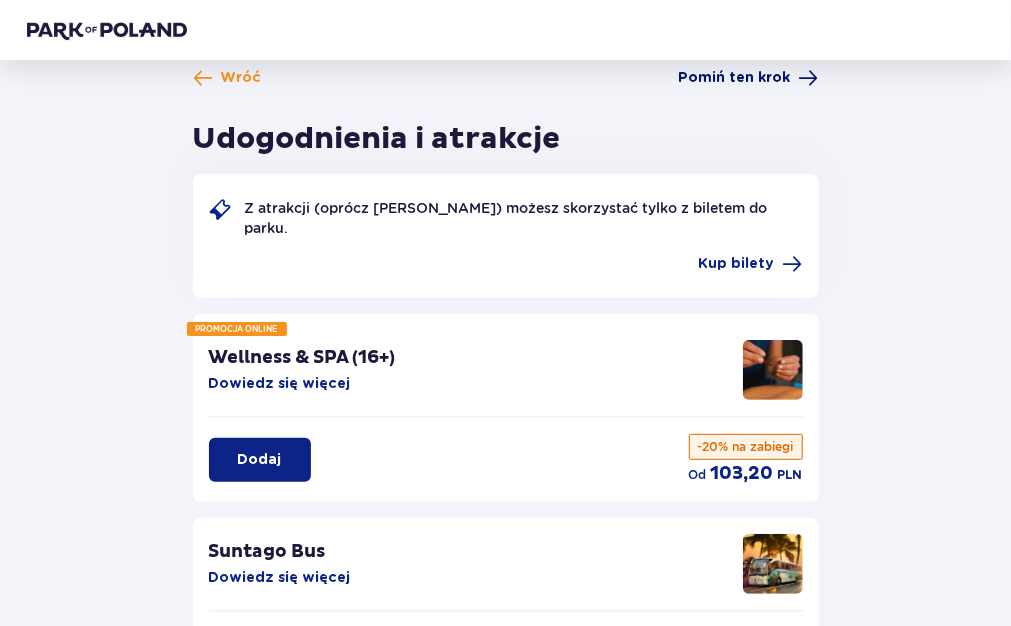 click on "Pomiń ten krok" at bounding box center (735, 78) 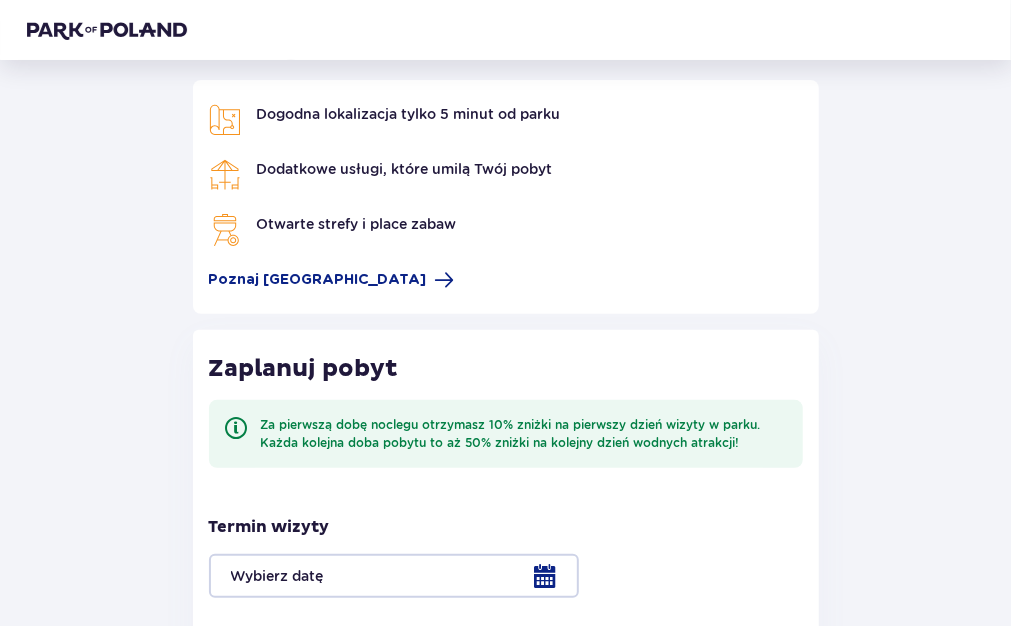 scroll, scrollTop: 0, scrollLeft: 0, axis: both 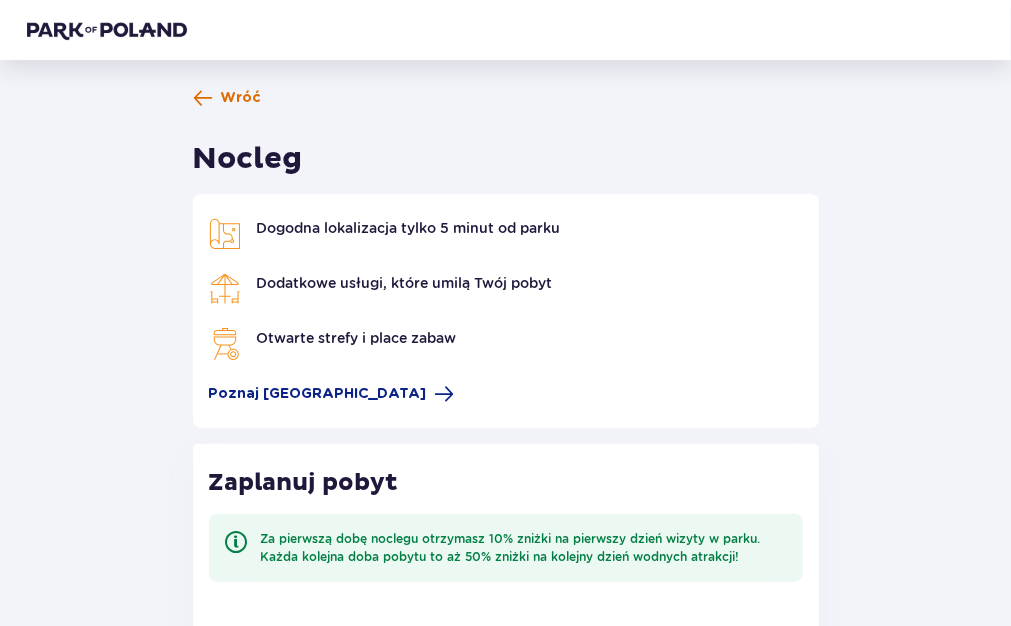 click on "Wróć" at bounding box center [241, 98] 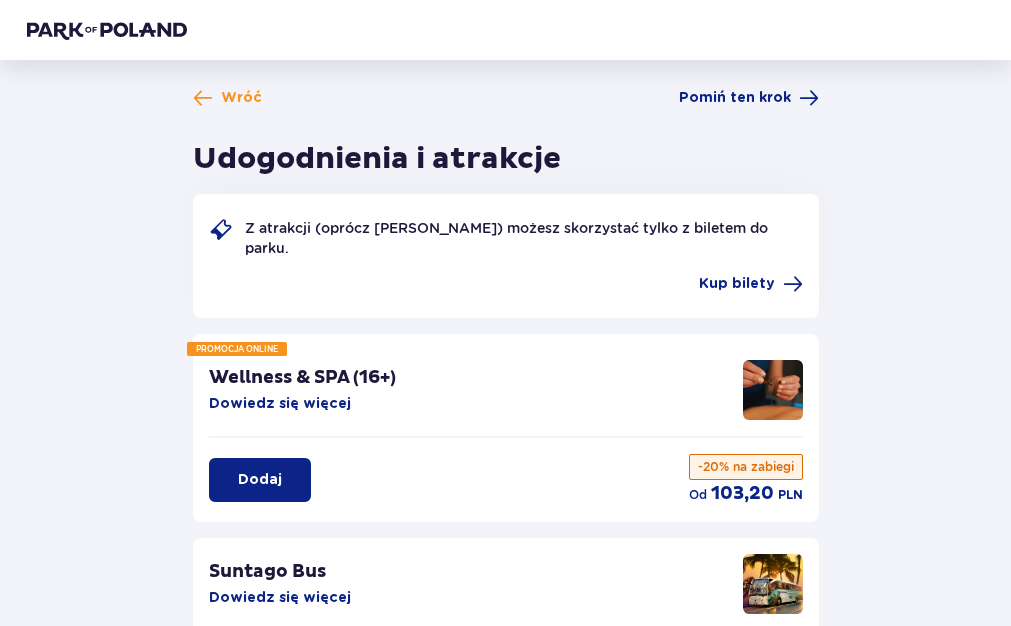 scroll, scrollTop: 0, scrollLeft: 0, axis: both 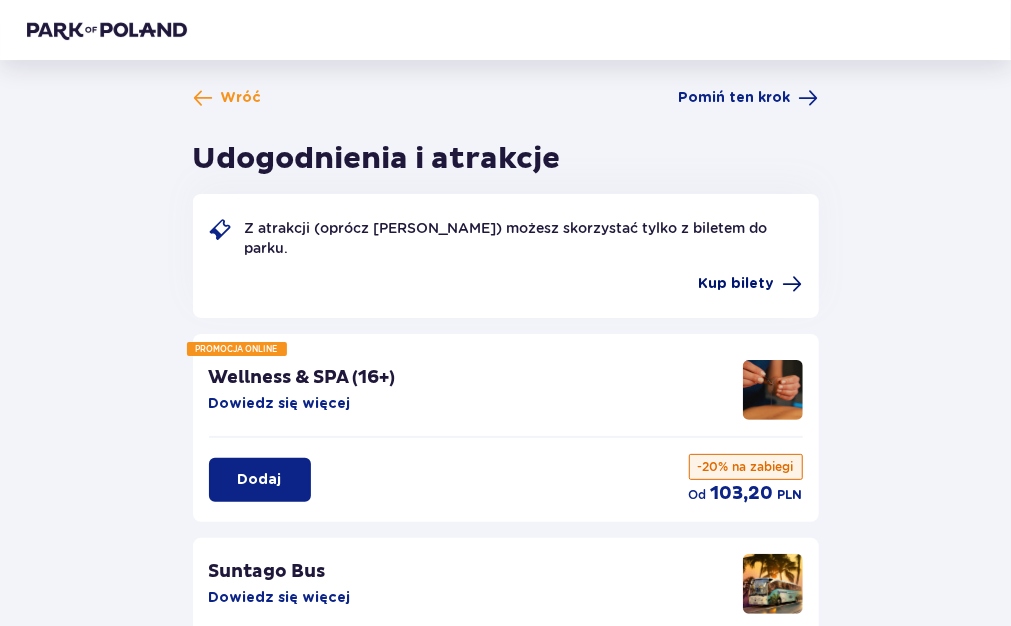 click on "Kup bilety" at bounding box center [737, 284] 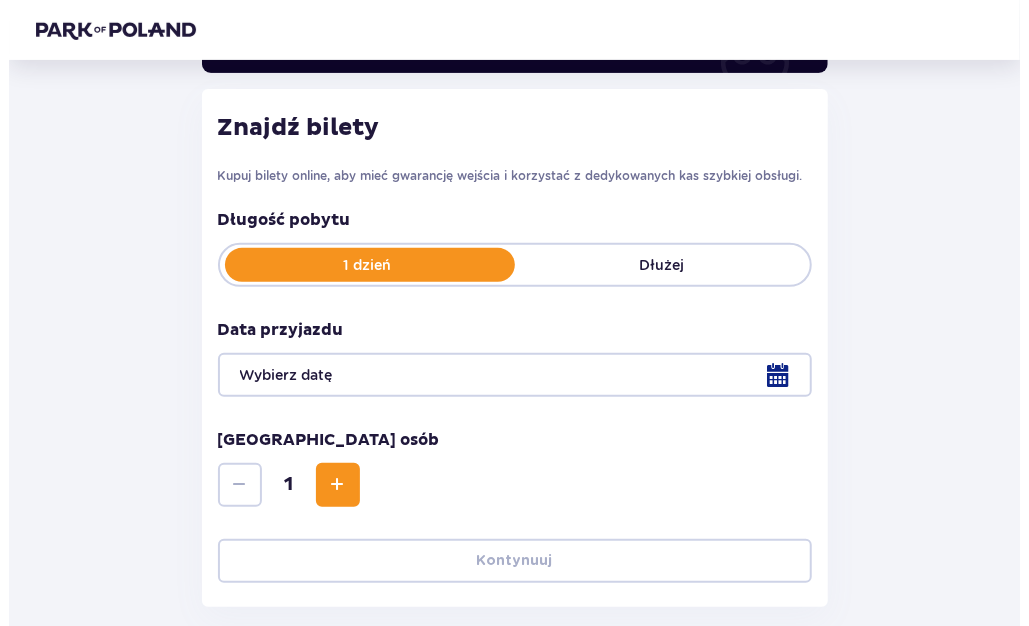 scroll, scrollTop: 242, scrollLeft: 0, axis: vertical 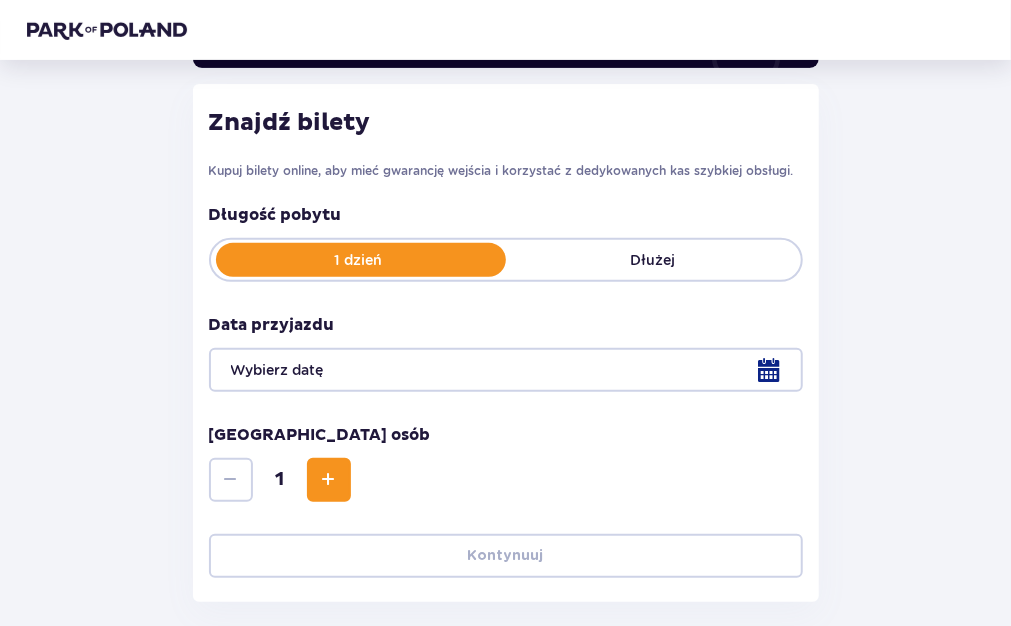 click at bounding box center (506, 370) 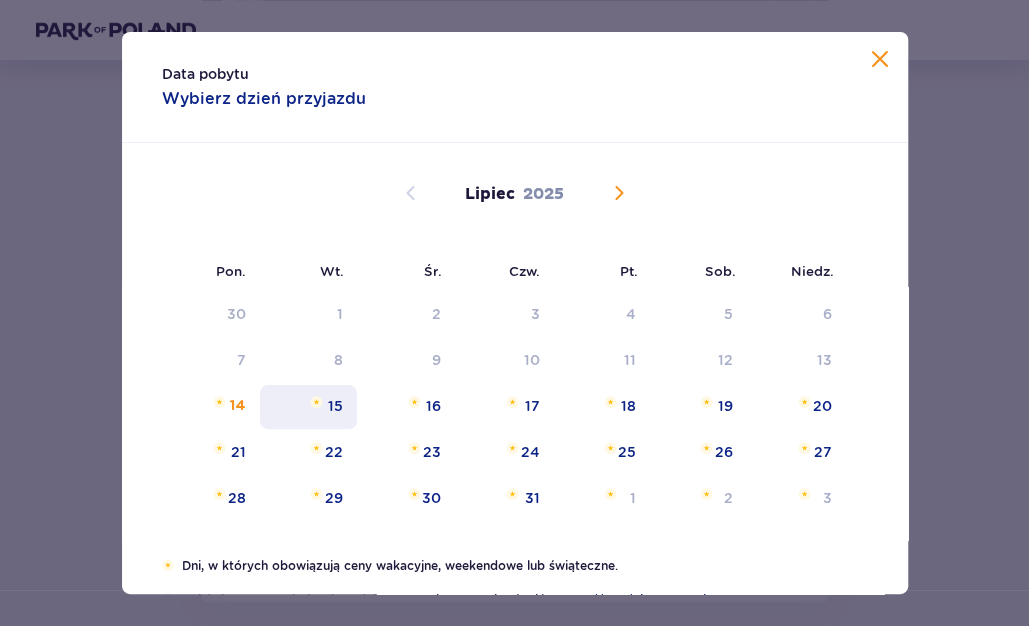 click on "15" at bounding box center (308, 407) 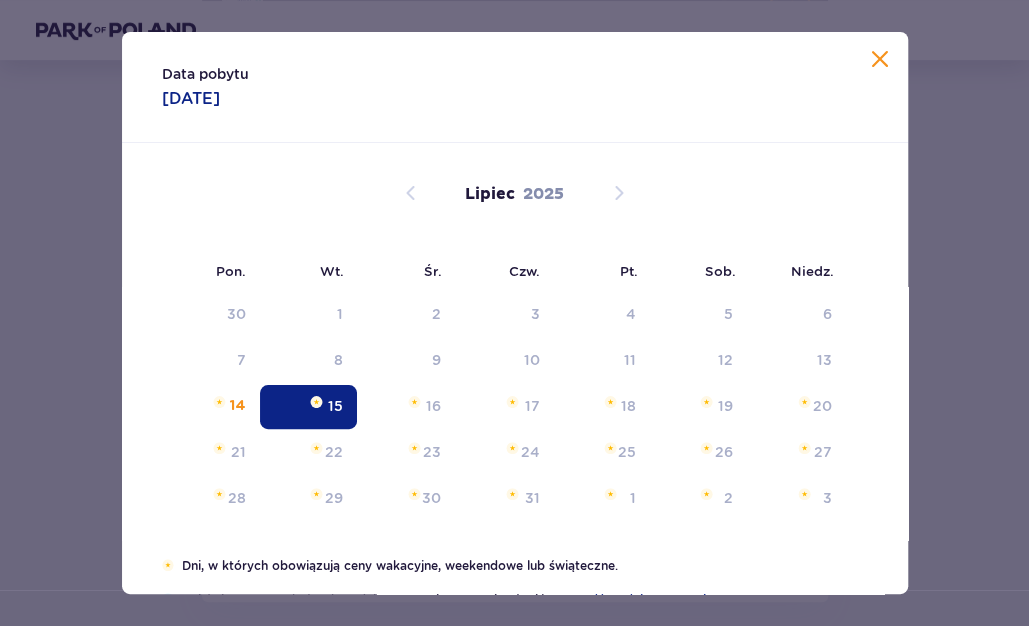 type on "15.07.25" 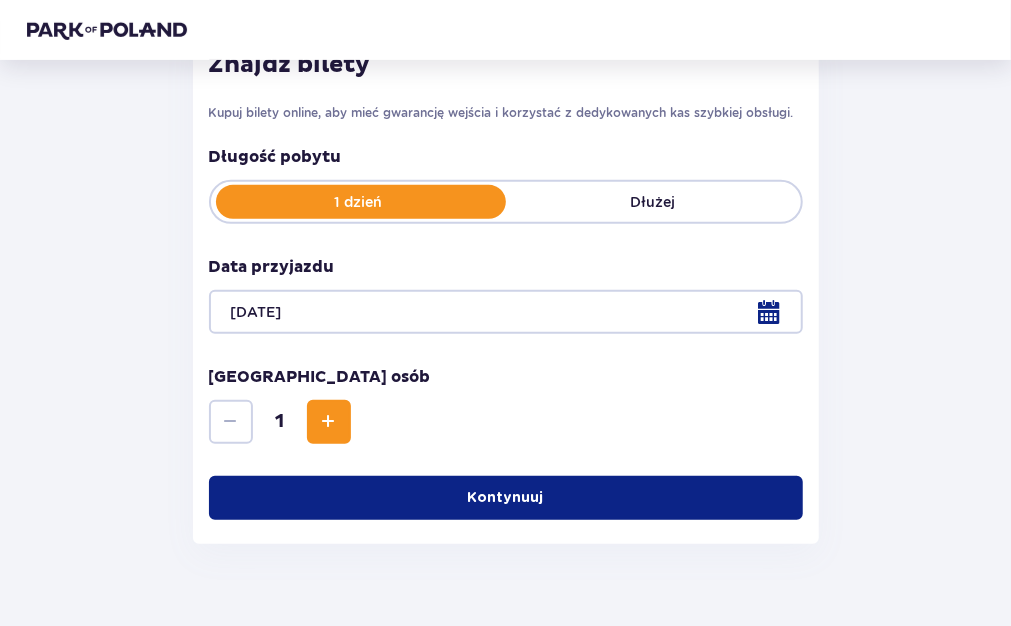 scroll, scrollTop: 302, scrollLeft: 0, axis: vertical 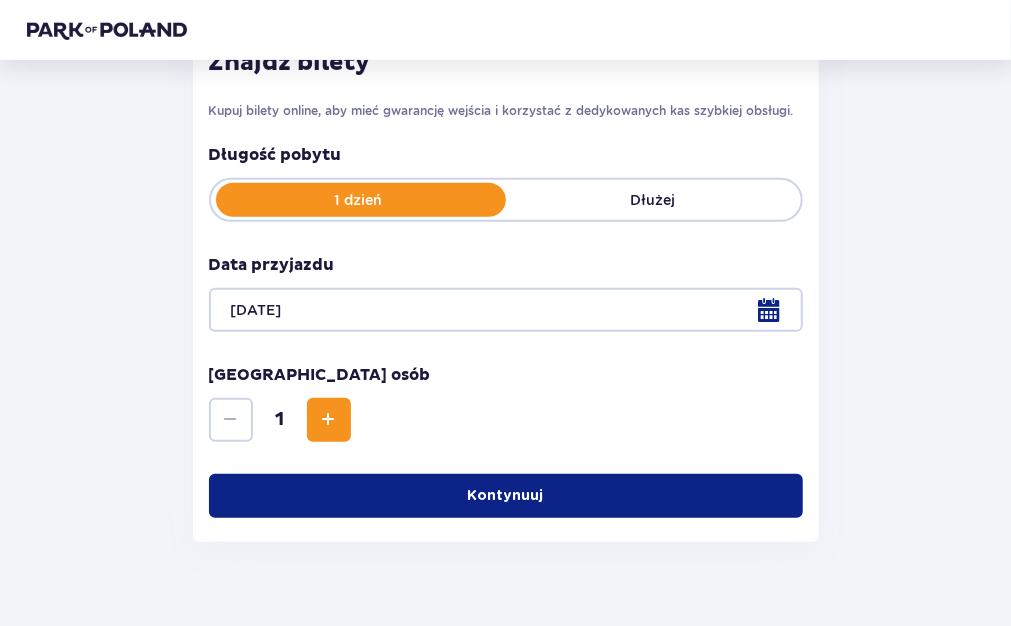click at bounding box center (329, 420) 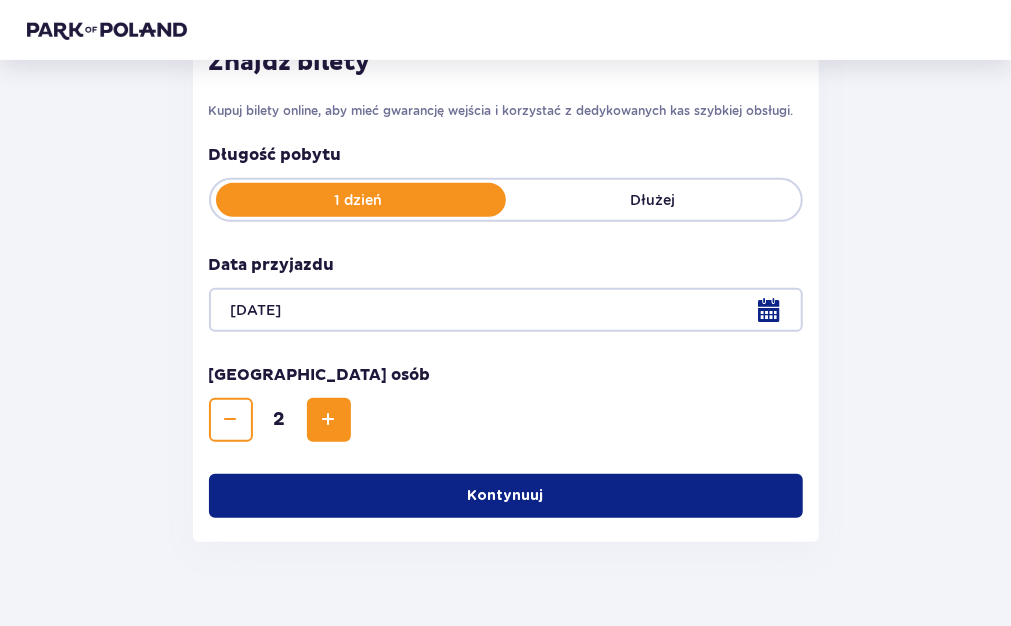 click on "Kontynuuj" at bounding box center [506, 496] 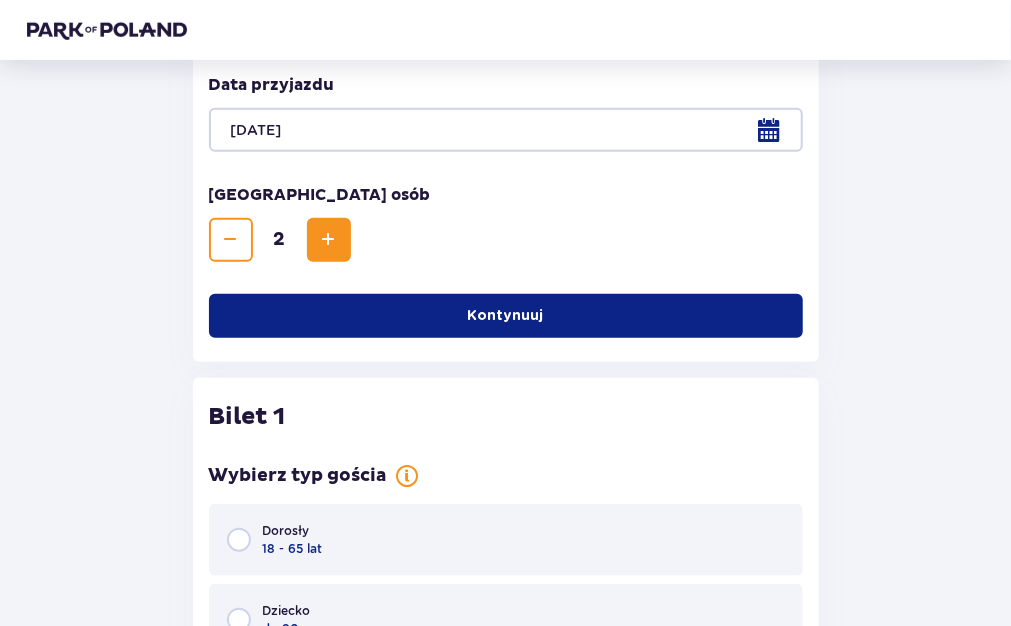scroll, scrollTop: 483, scrollLeft: 0, axis: vertical 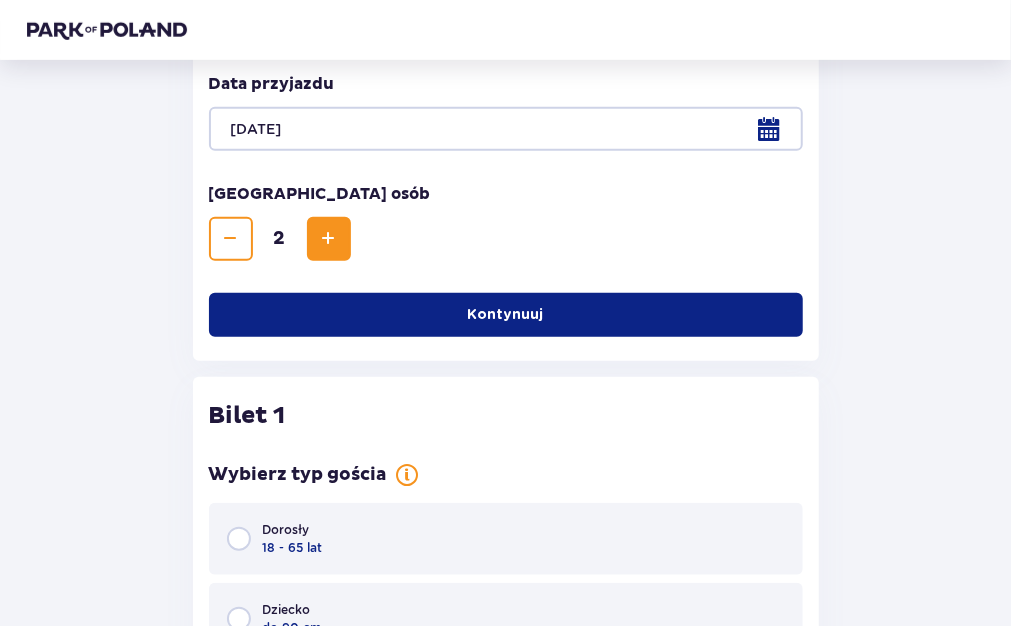 click on "Dorosły 18 - 65 lat" at bounding box center (506, 539) 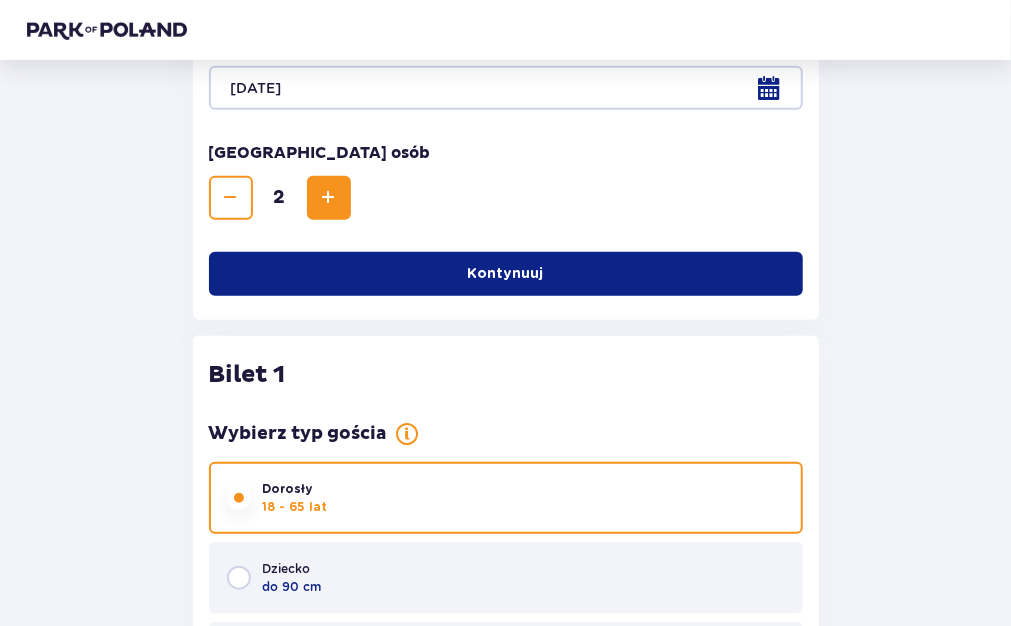 scroll, scrollTop: 477, scrollLeft: 0, axis: vertical 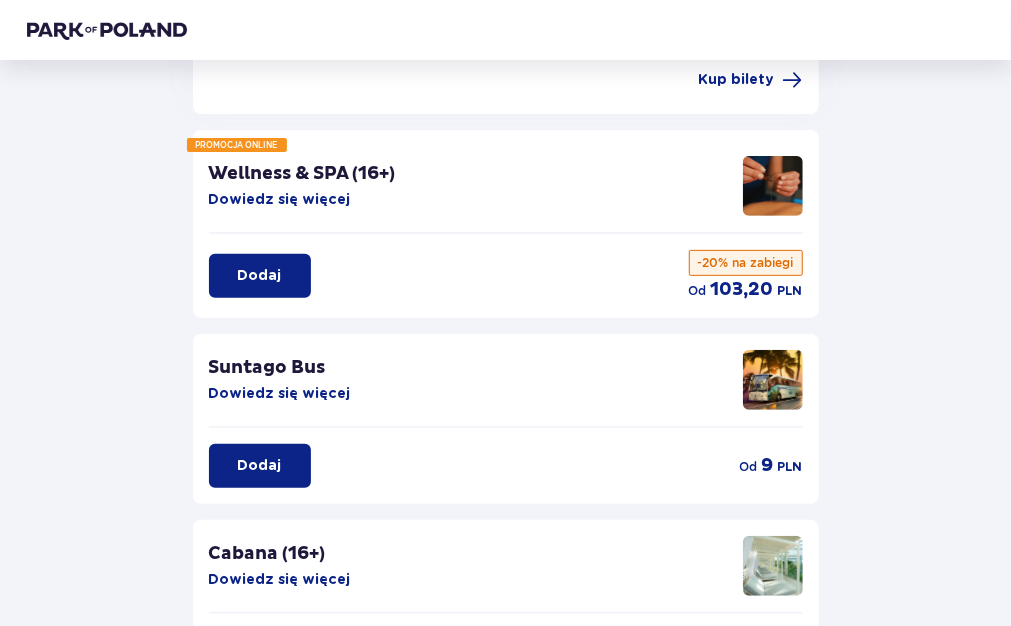 click on "Dodaj" at bounding box center [260, 466] 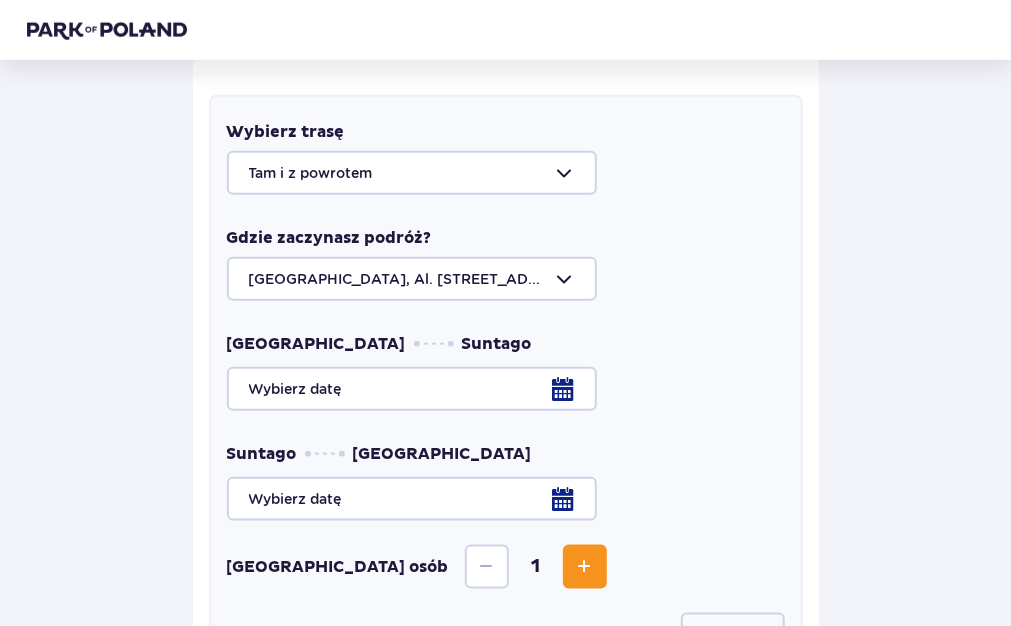 scroll, scrollTop: 655, scrollLeft: 0, axis: vertical 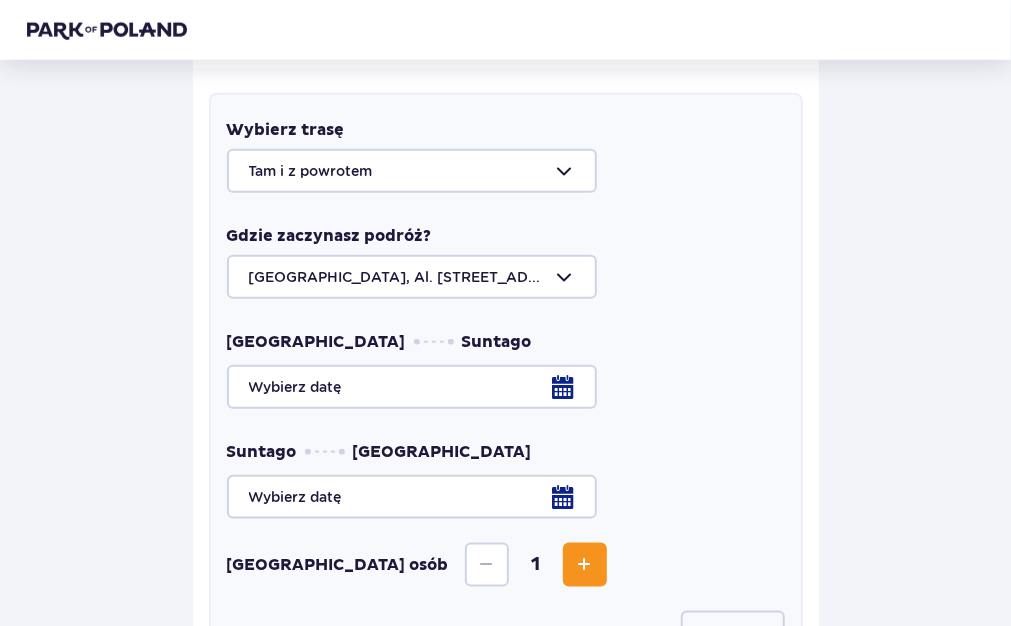 click at bounding box center (506, 171) 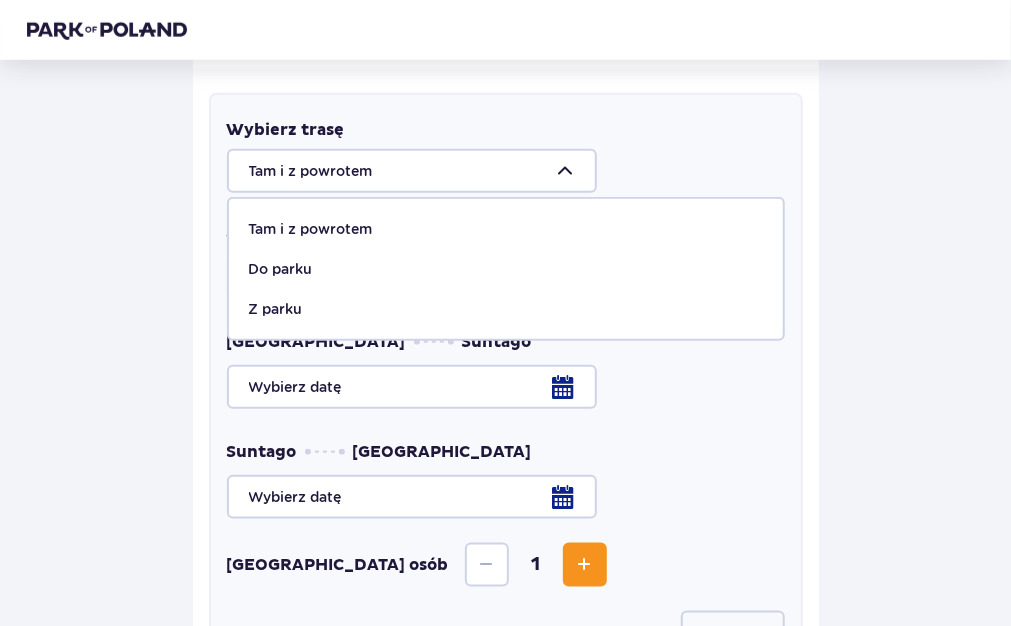 click on "Z parku" at bounding box center [506, 309] 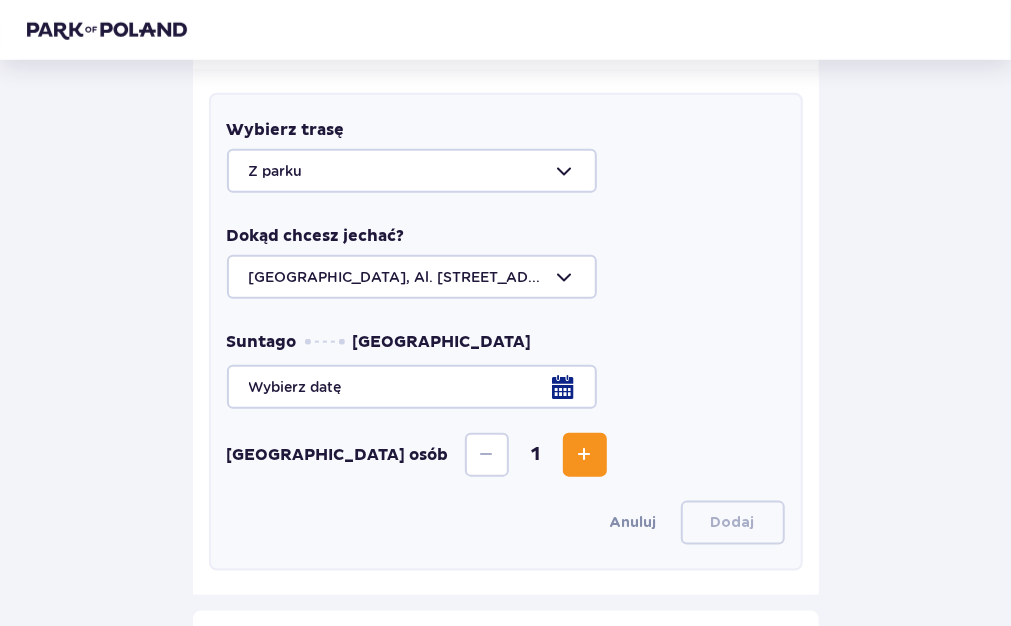 click at bounding box center [506, 387] 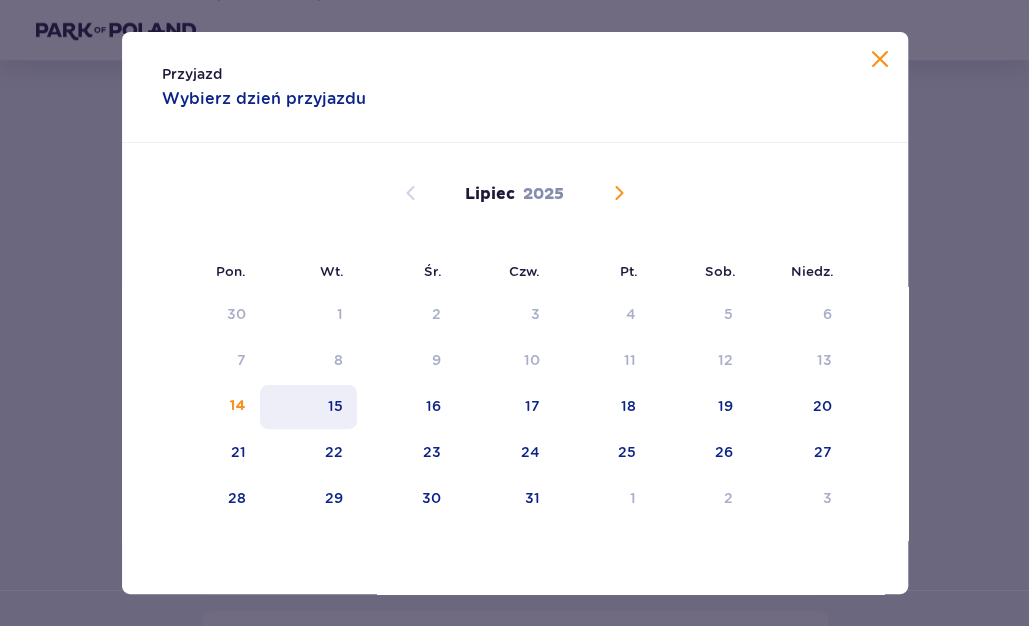 click on "15" at bounding box center [335, 406] 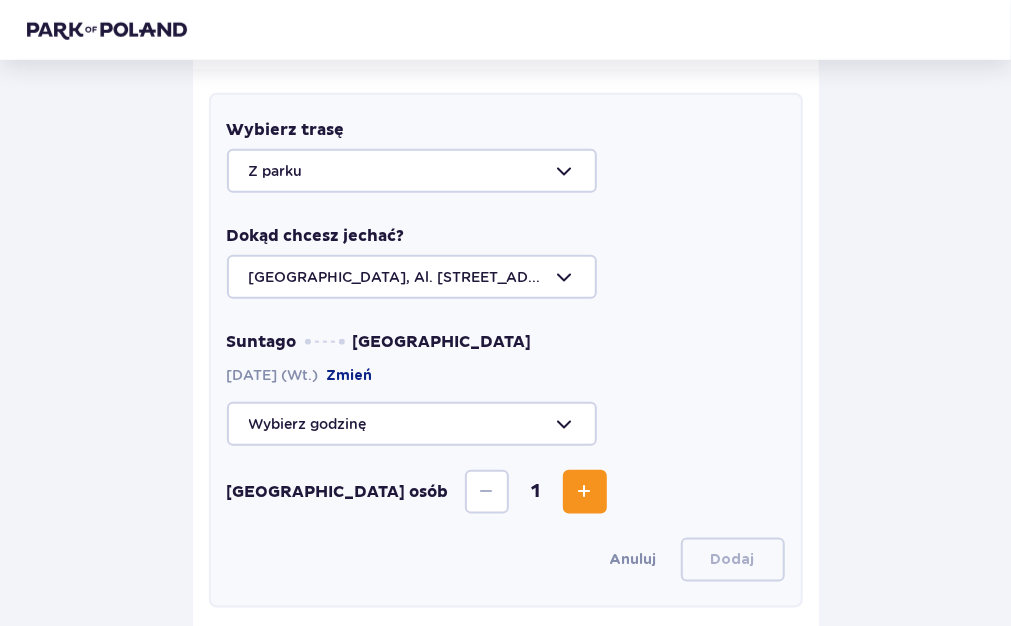 click at bounding box center (585, 492) 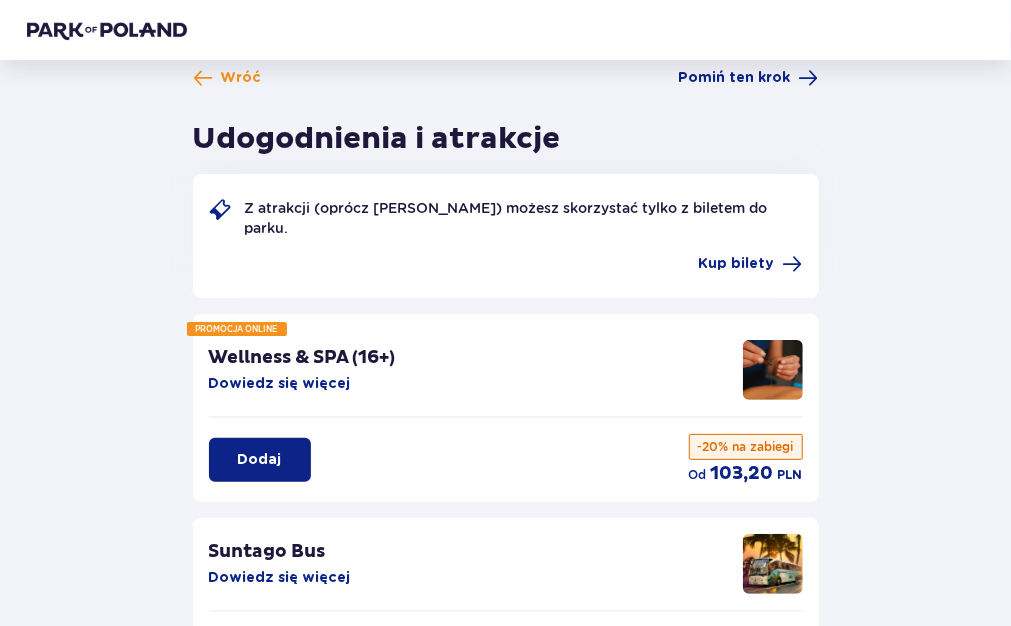 scroll, scrollTop: 0, scrollLeft: 0, axis: both 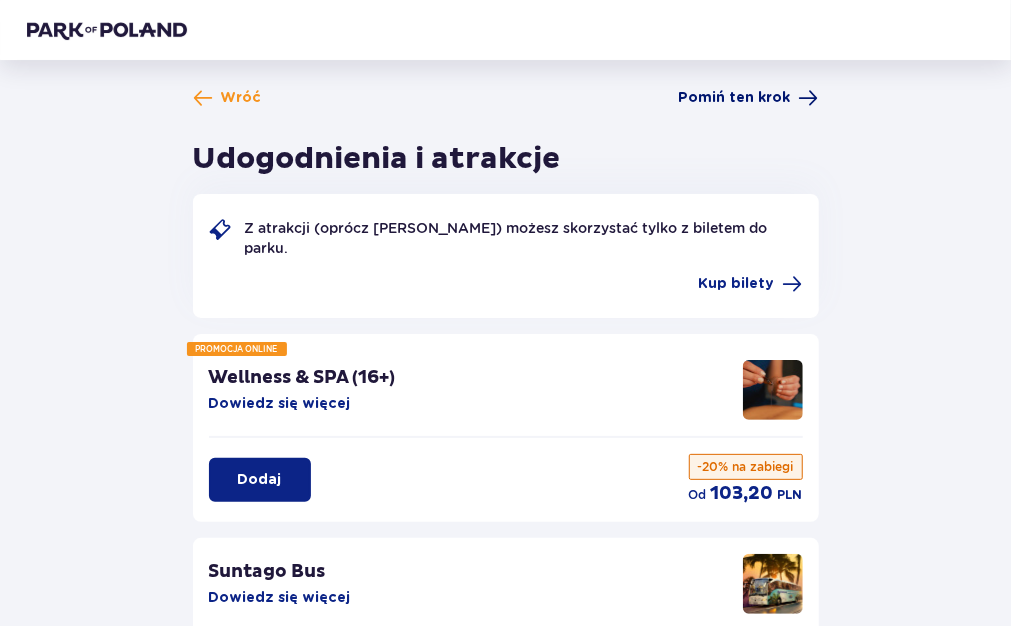 click on "Pomiń ten krok" at bounding box center [735, 98] 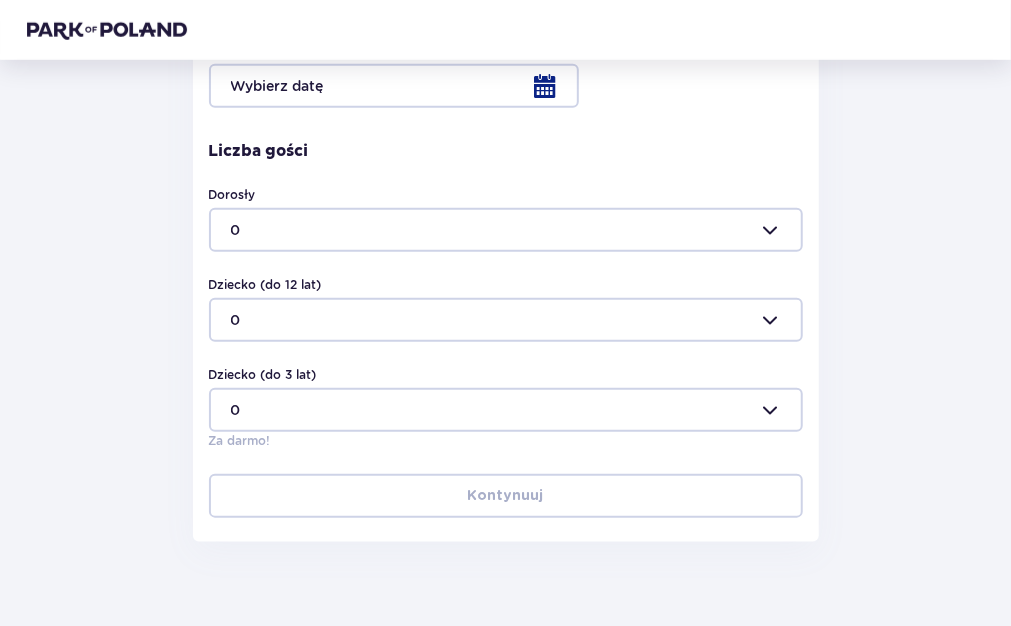 scroll, scrollTop: 640, scrollLeft: 0, axis: vertical 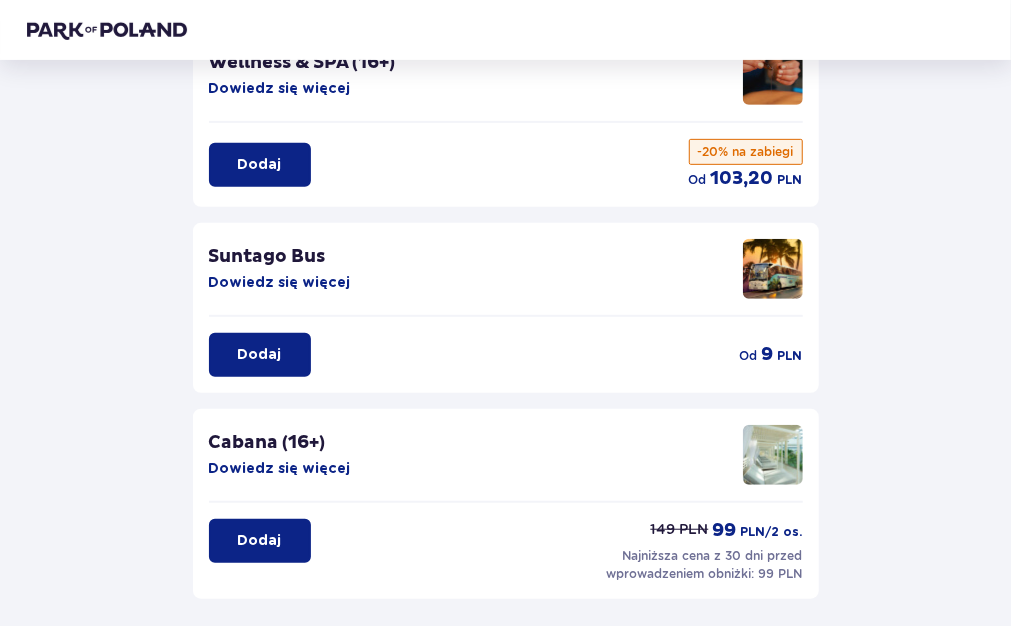 click on "Dodaj" at bounding box center (260, 355) 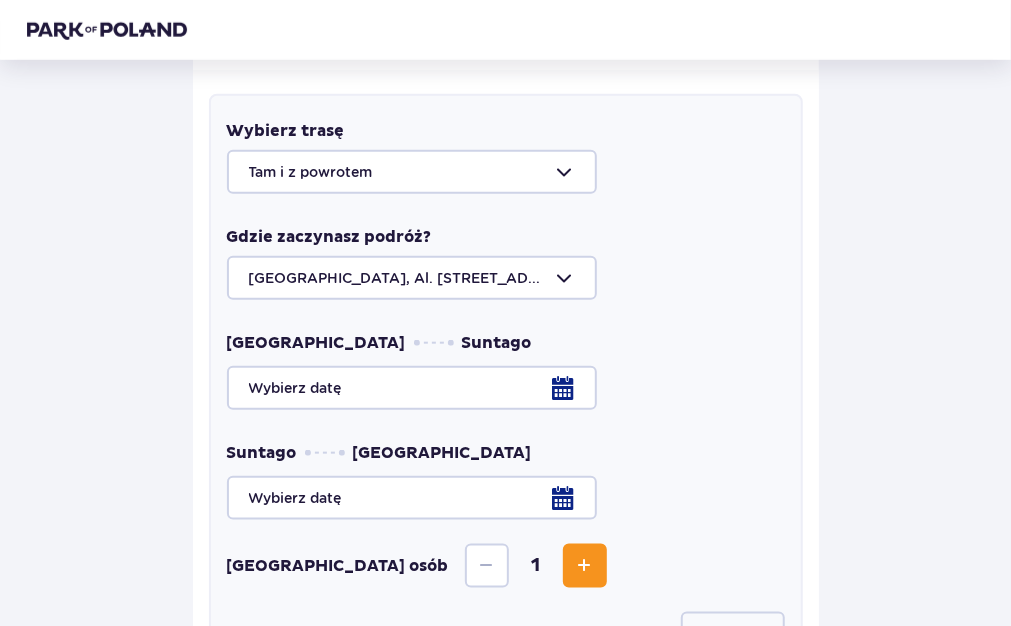 scroll, scrollTop: 655, scrollLeft: 0, axis: vertical 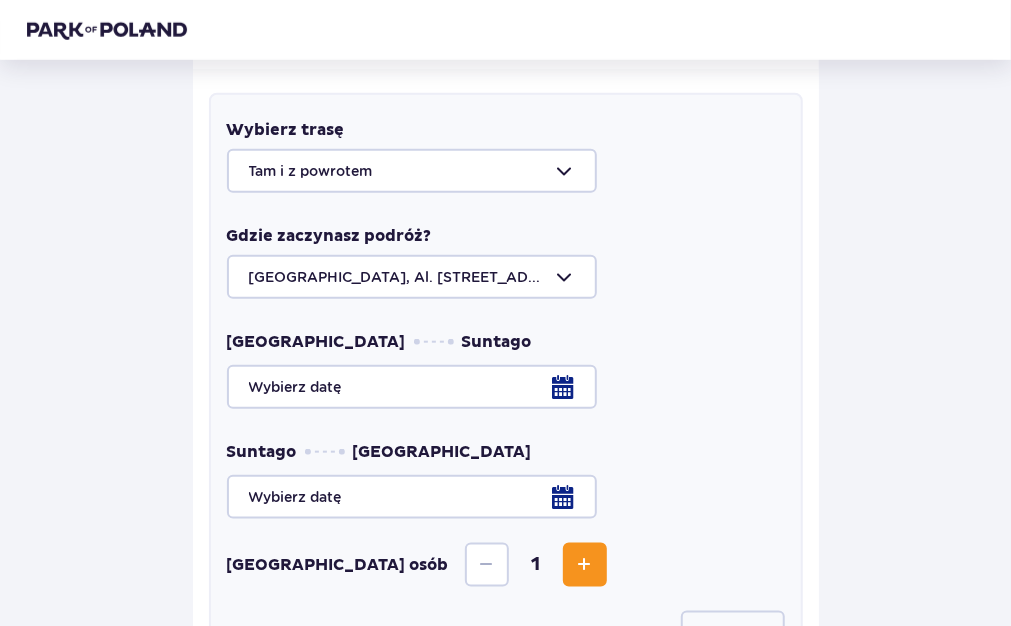 click at bounding box center [506, 171] 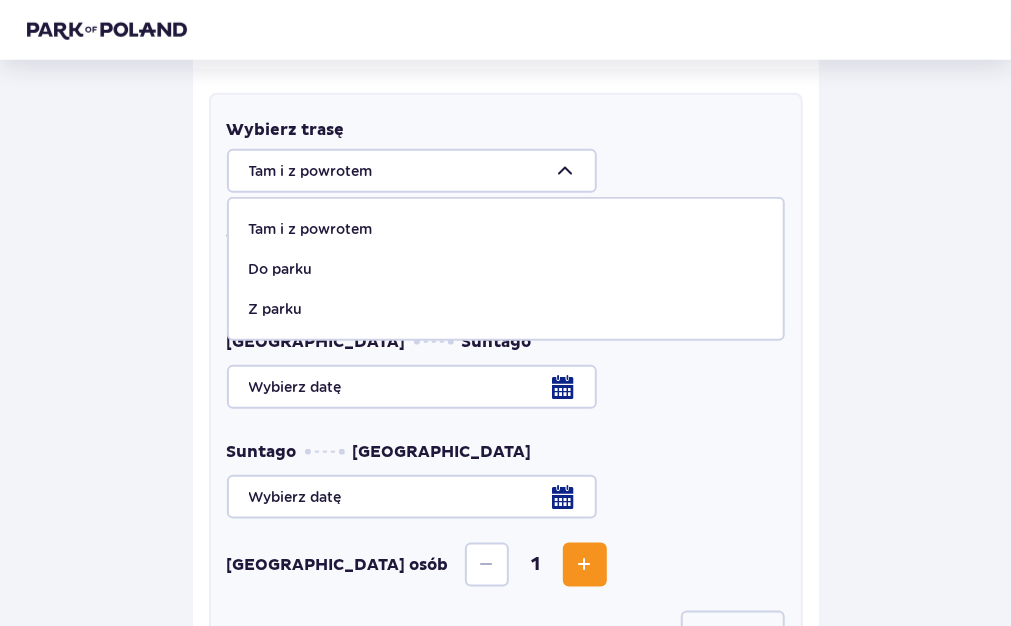 click on "Do parku" at bounding box center (506, 269) 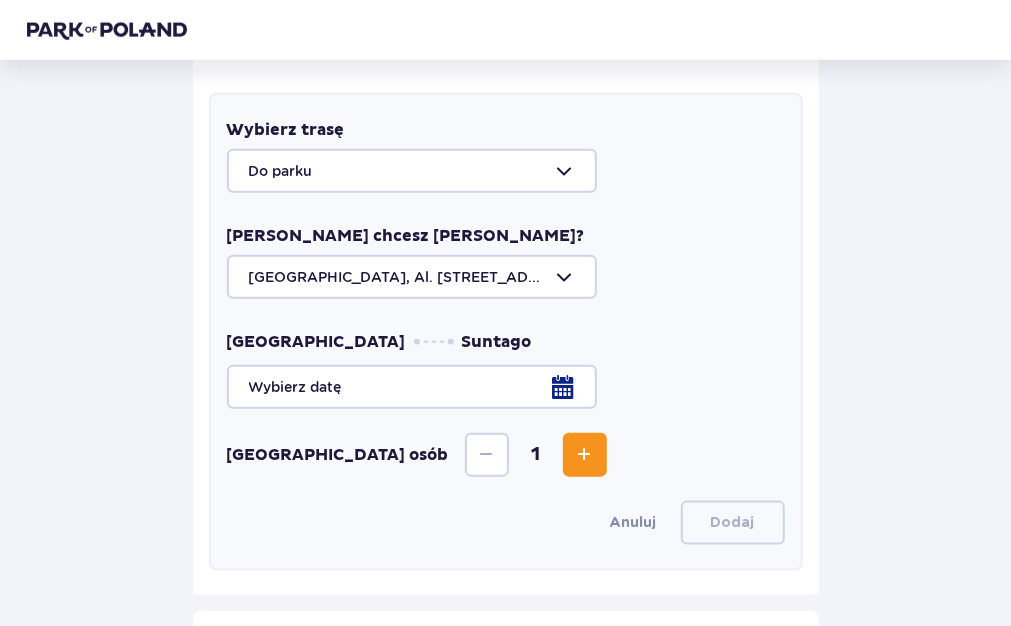 click at bounding box center [506, 387] 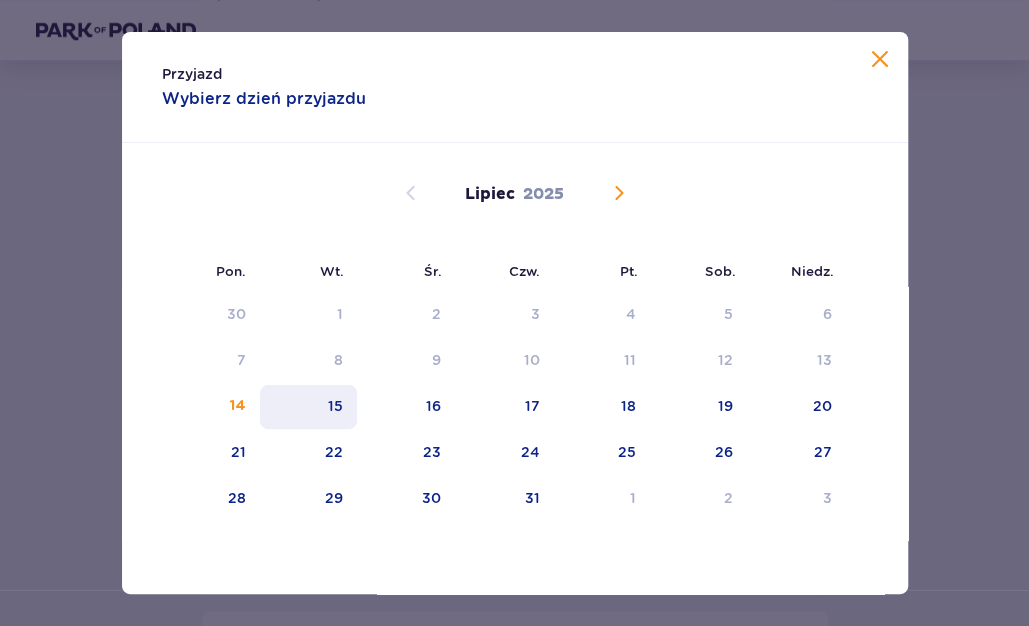 click on "15" at bounding box center [335, 406] 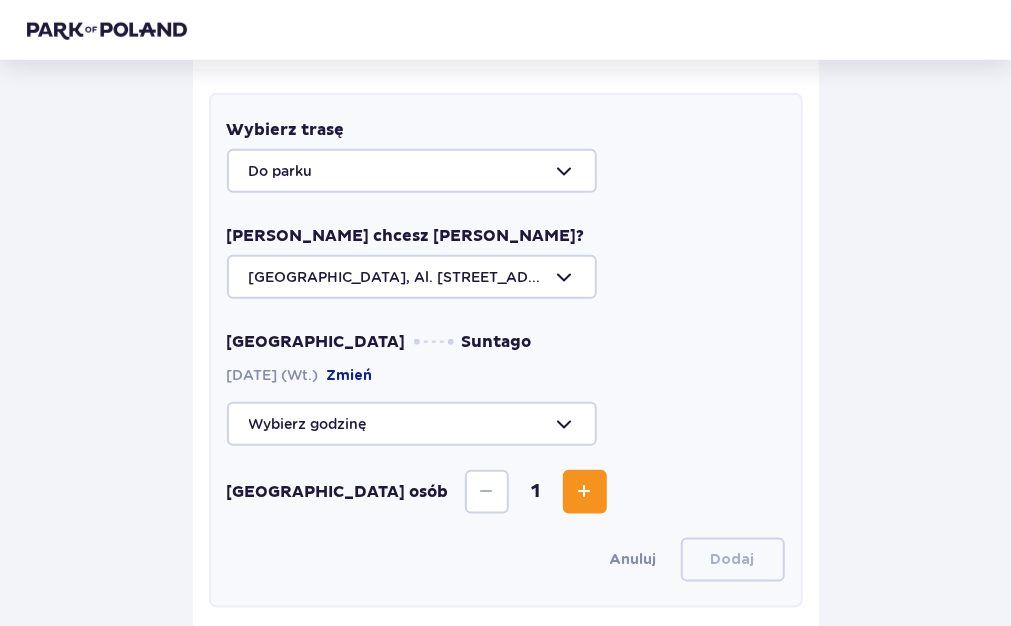 click at bounding box center (506, 424) 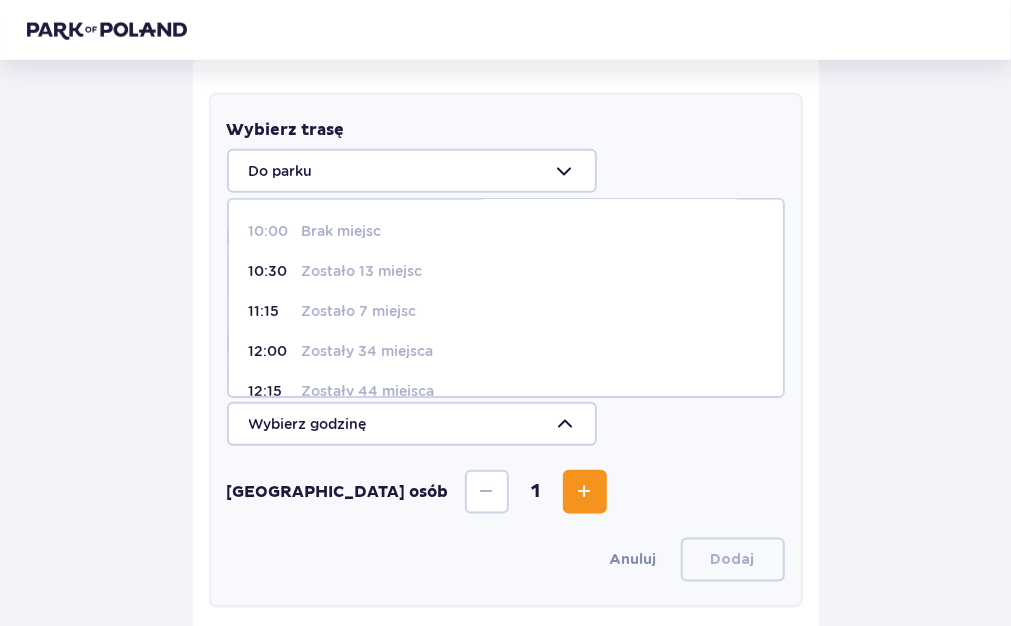 scroll, scrollTop: 79, scrollLeft: 0, axis: vertical 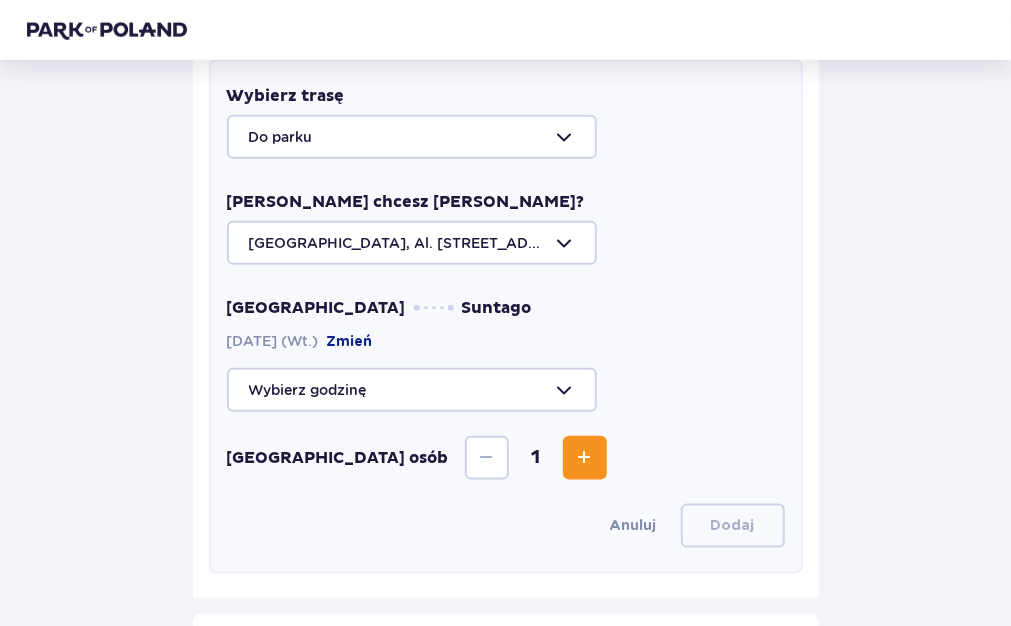click at bounding box center (506, 390) 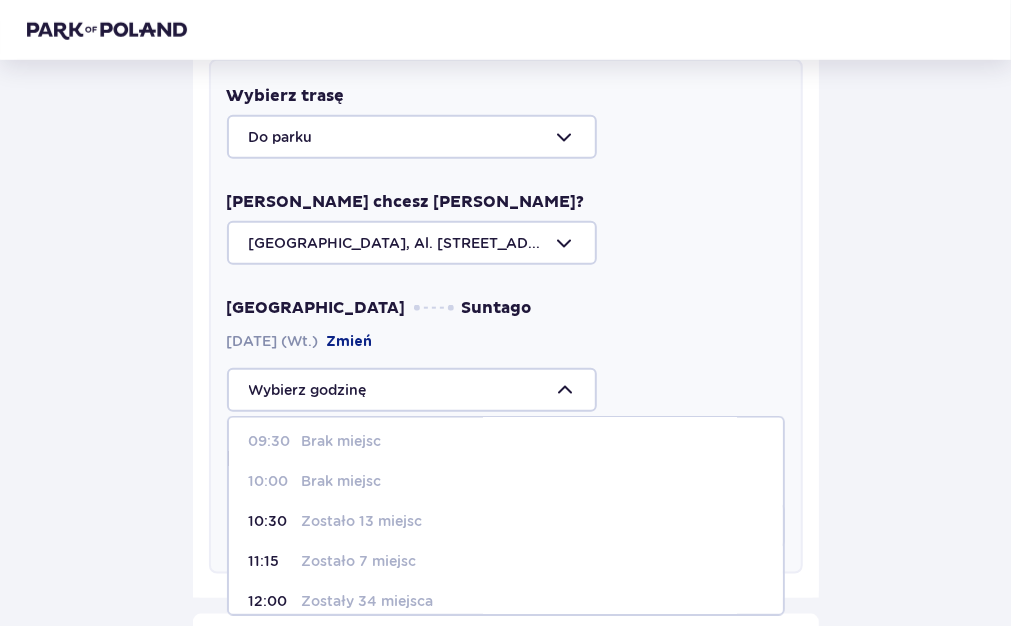 scroll, scrollTop: 47, scrollLeft: 0, axis: vertical 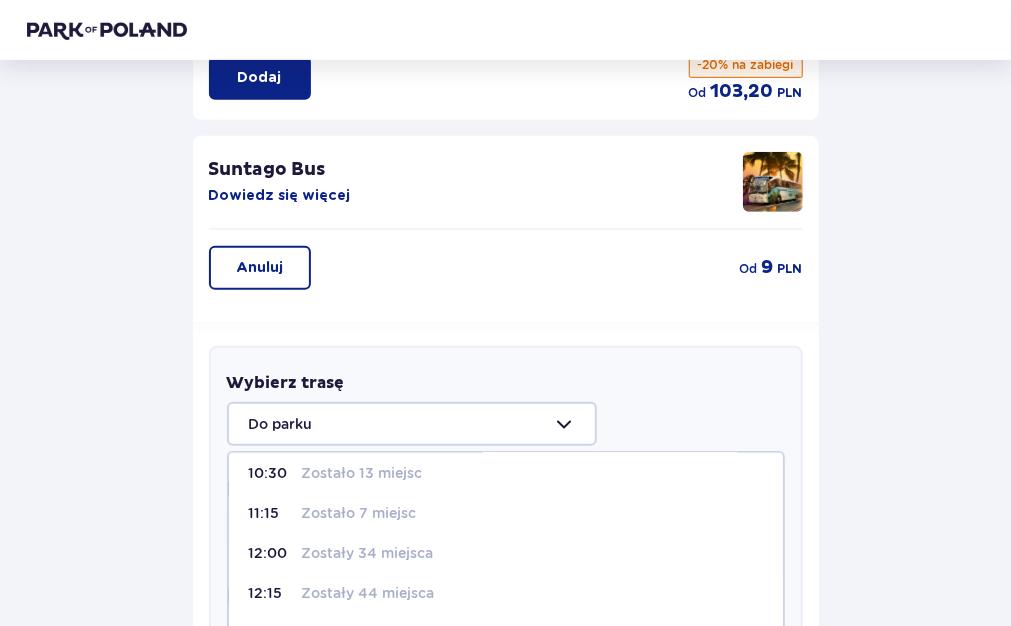 click on "Zostało 13 miejsc" at bounding box center (362, 473) 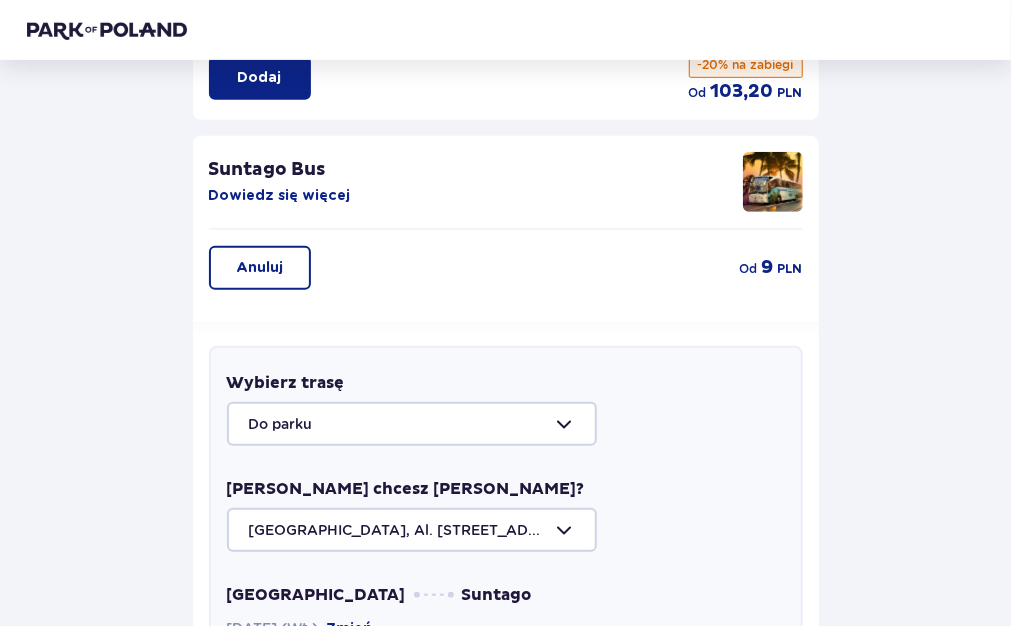 type on "10:30" 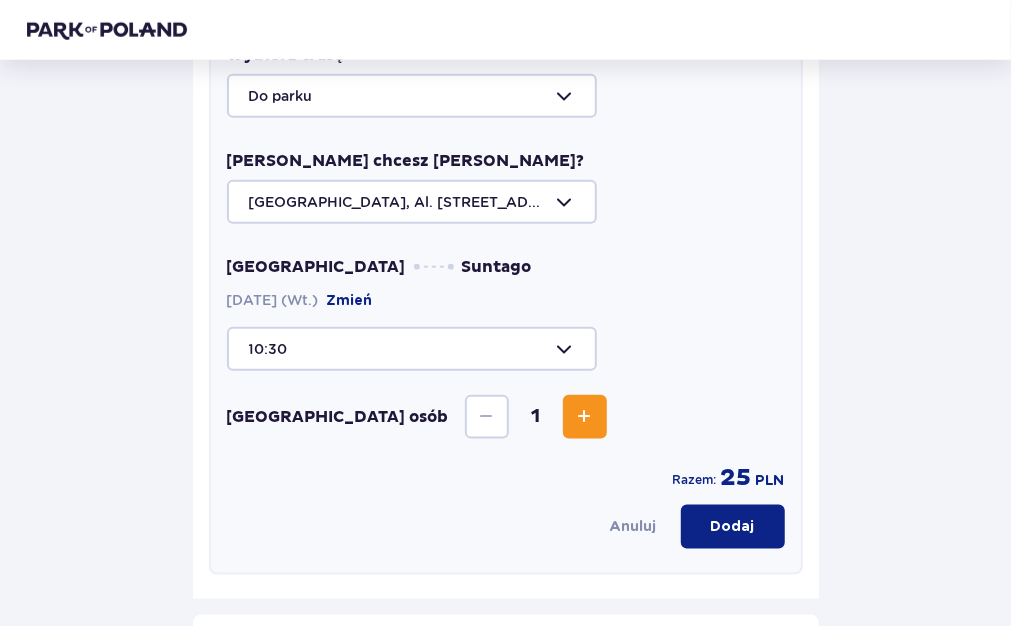 scroll, scrollTop: 752, scrollLeft: 0, axis: vertical 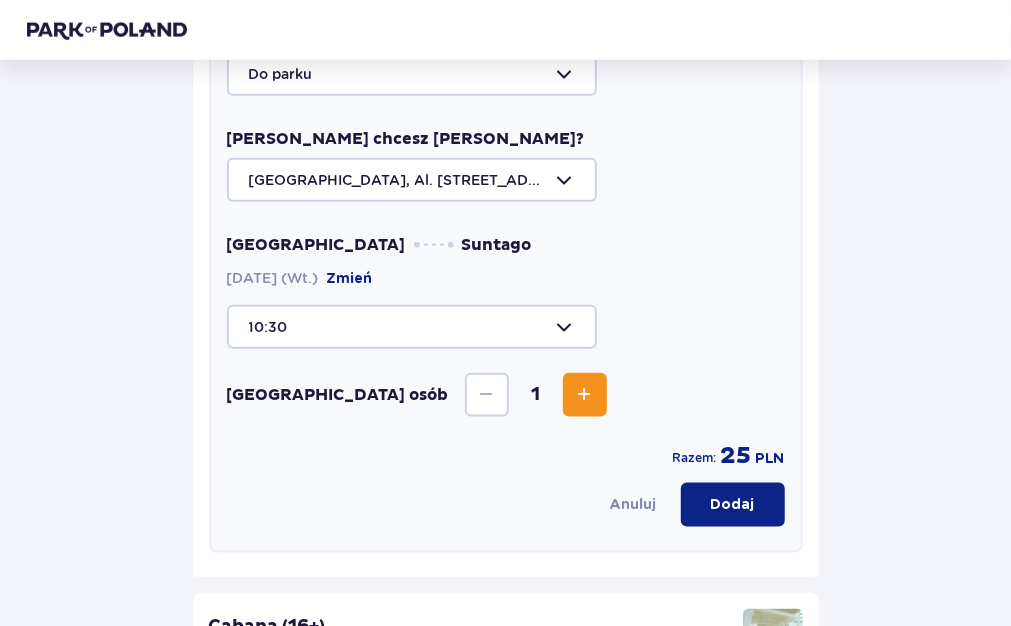 click at bounding box center (585, 395) 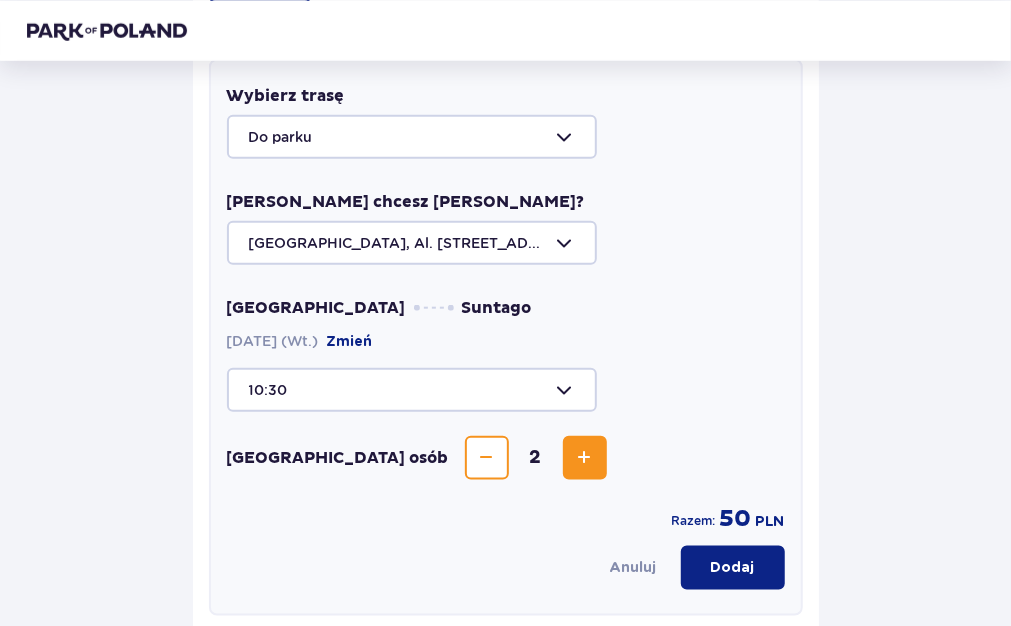 scroll, scrollTop: 691, scrollLeft: 0, axis: vertical 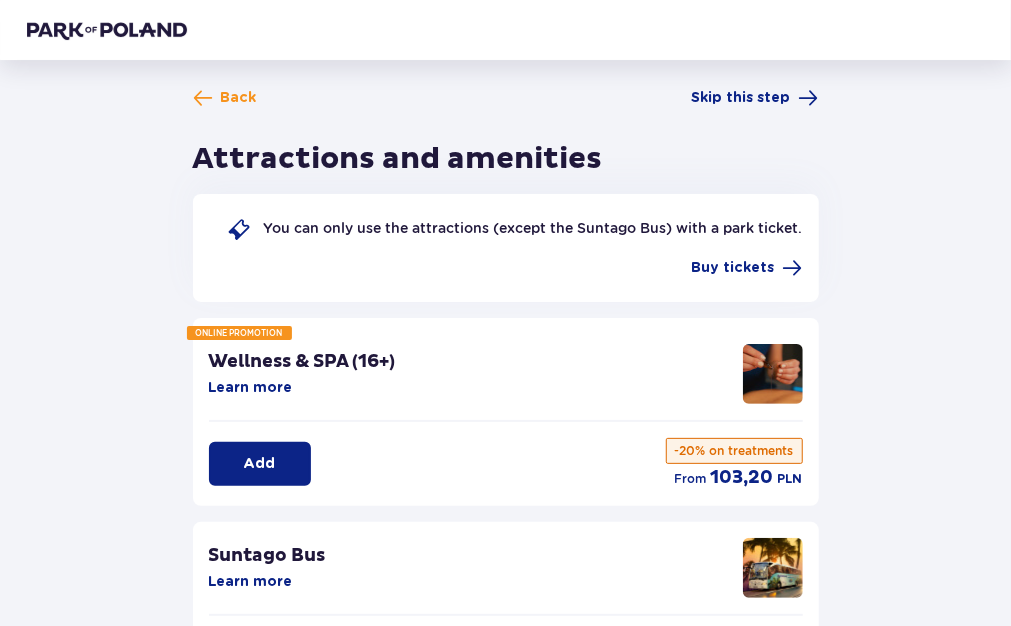 click on "You can only use the attractions (except the Suntago Bus) with a park ticket. Buy tickets" at bounding box center (506, 248) 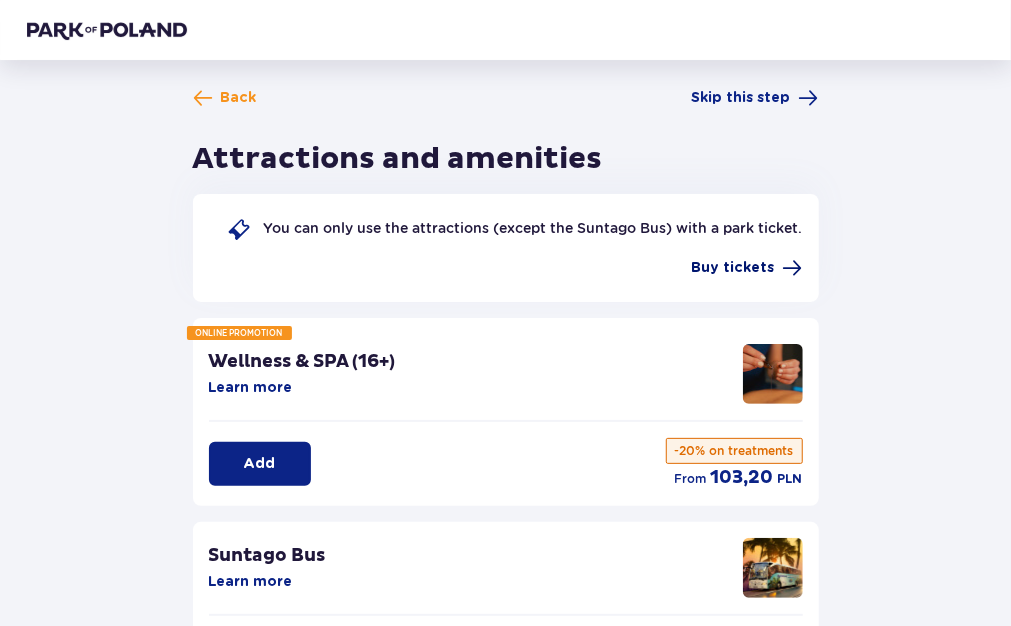 click on "Buy tickets" at bounding box center [733, 268] 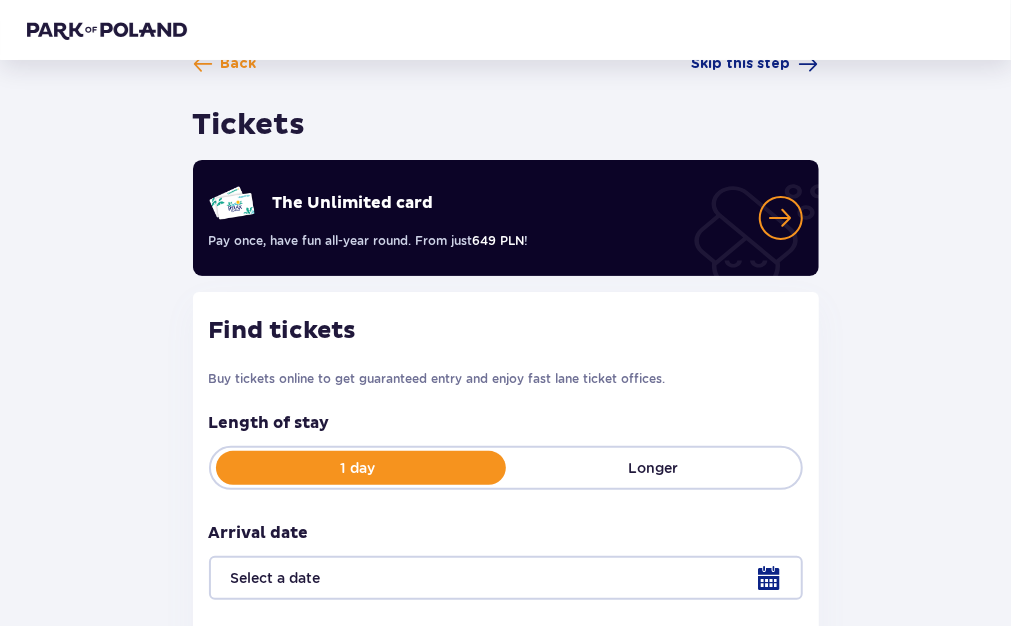 scroll, scrollTop: 0, scrollLeft: 0, axis: both 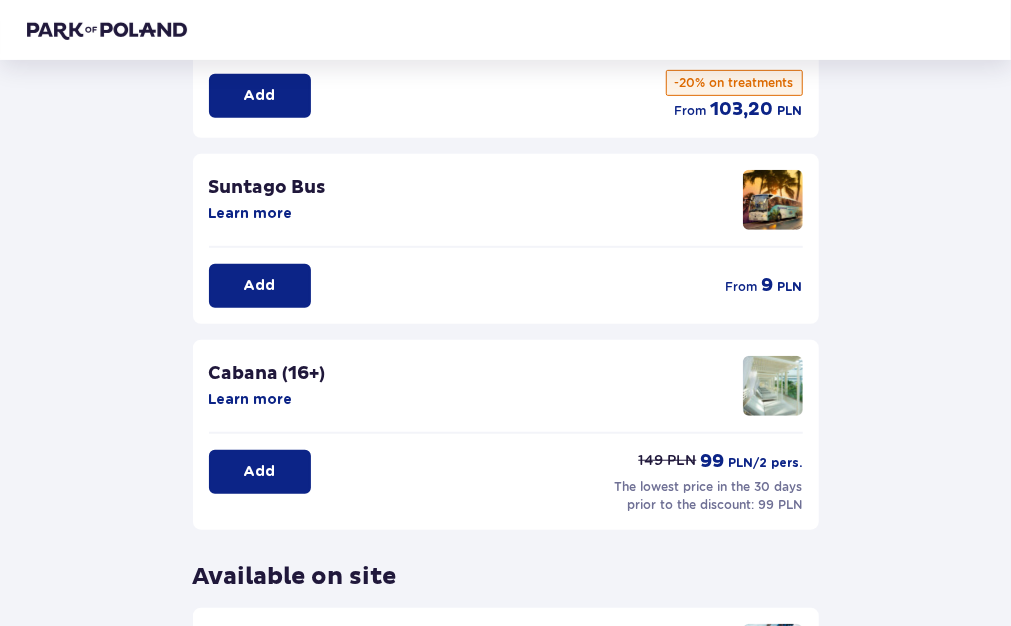 click on "Add" at bounding box center (260, 286) 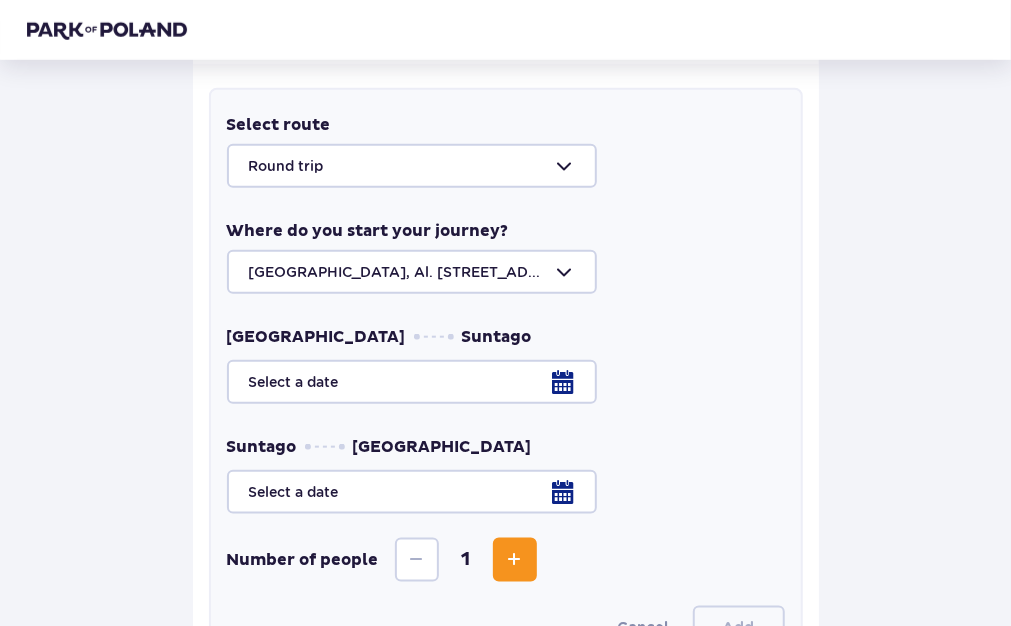 scroll, scrollTop: 655, scrollLeft: 0, axis: vertical 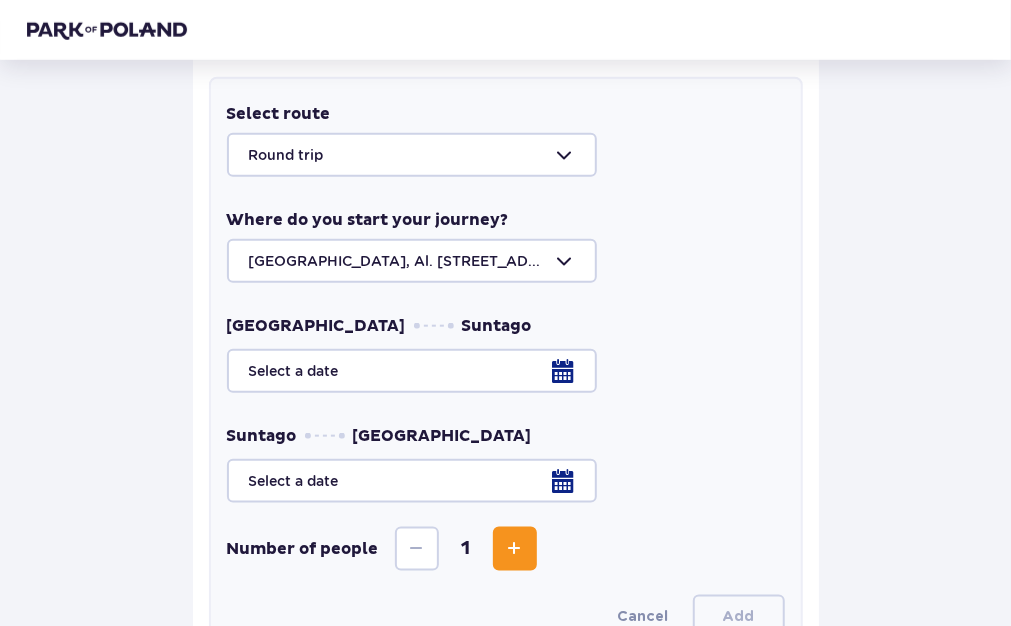 click at bounding box center [506, 371] 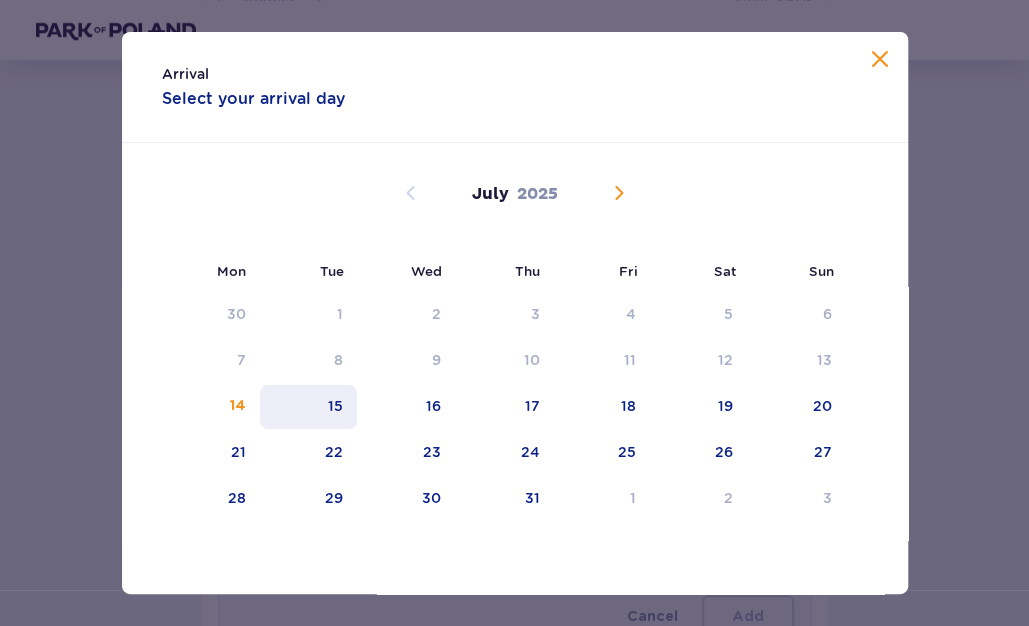 click on "15" at bounding box center (335, 406) 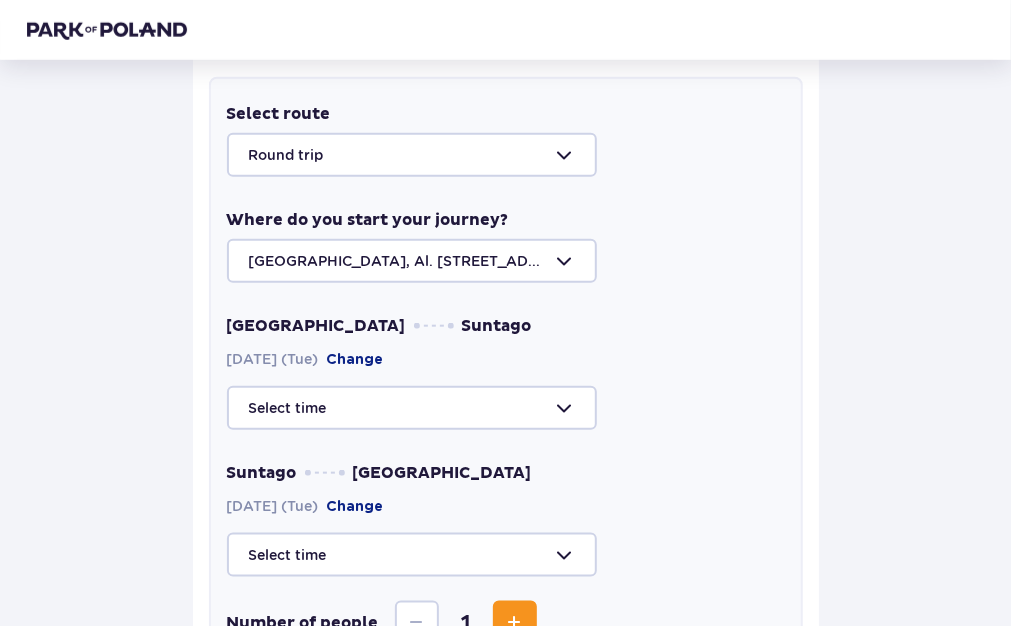 click at bounding box center (506, 555) 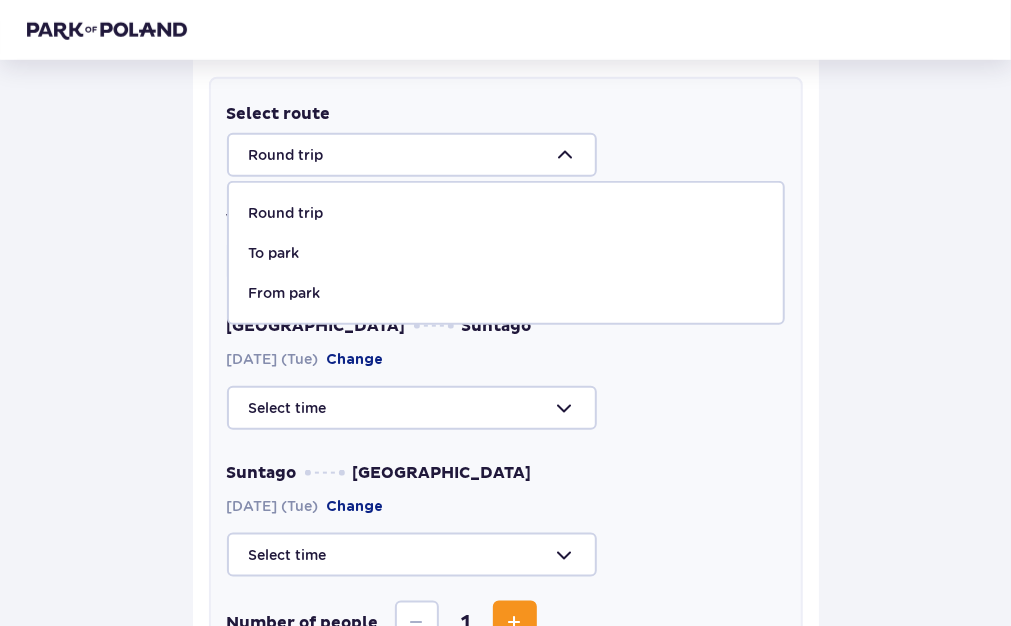 click on "From park" at bounding box center (506, 293) 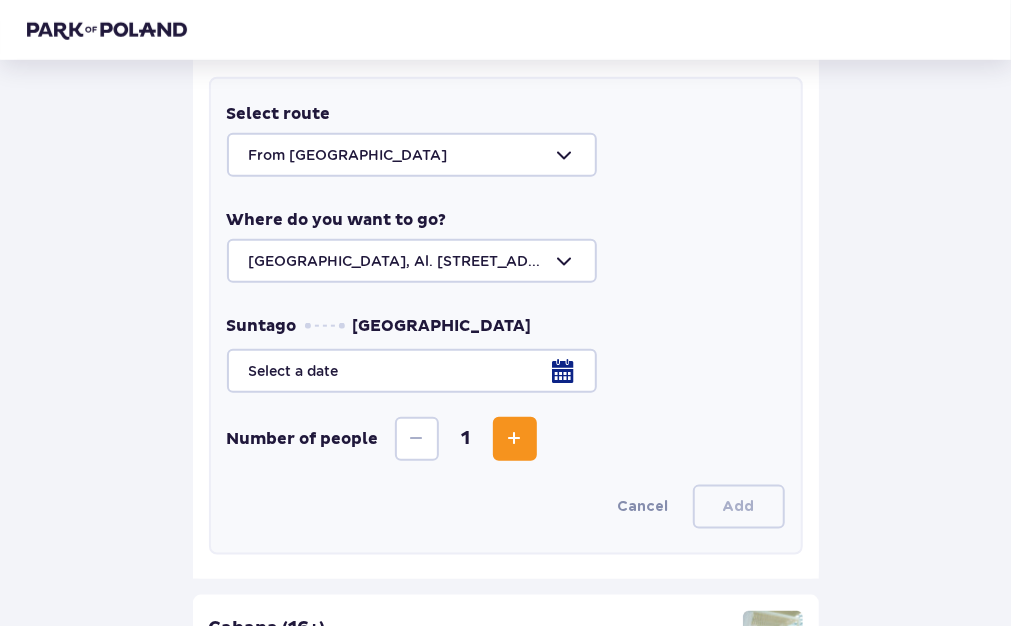 click at bounding box center (506, 371) 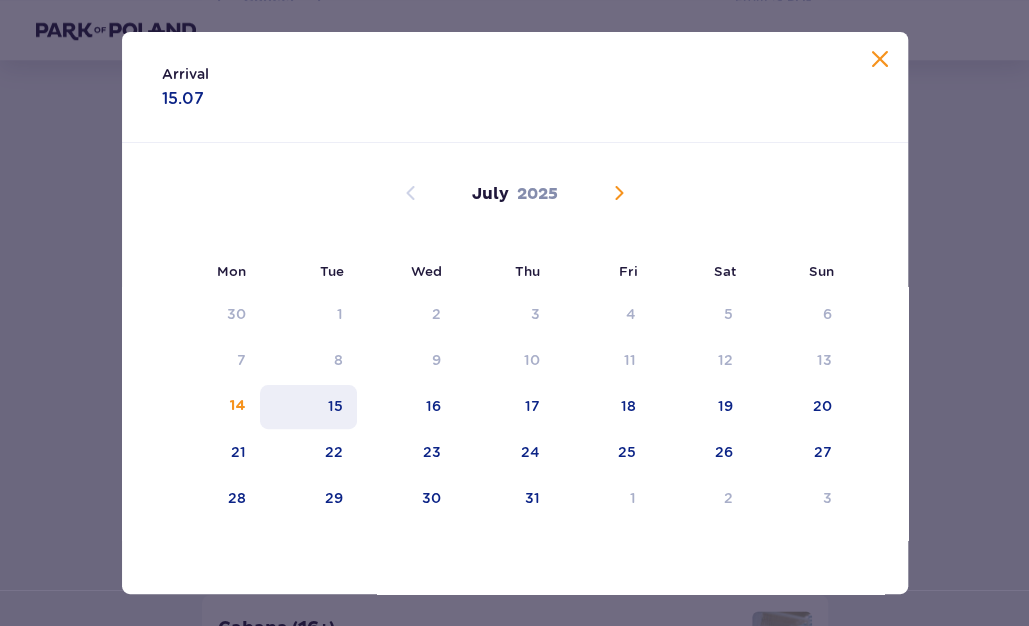 click on "15" at bounding box center [335, 406] 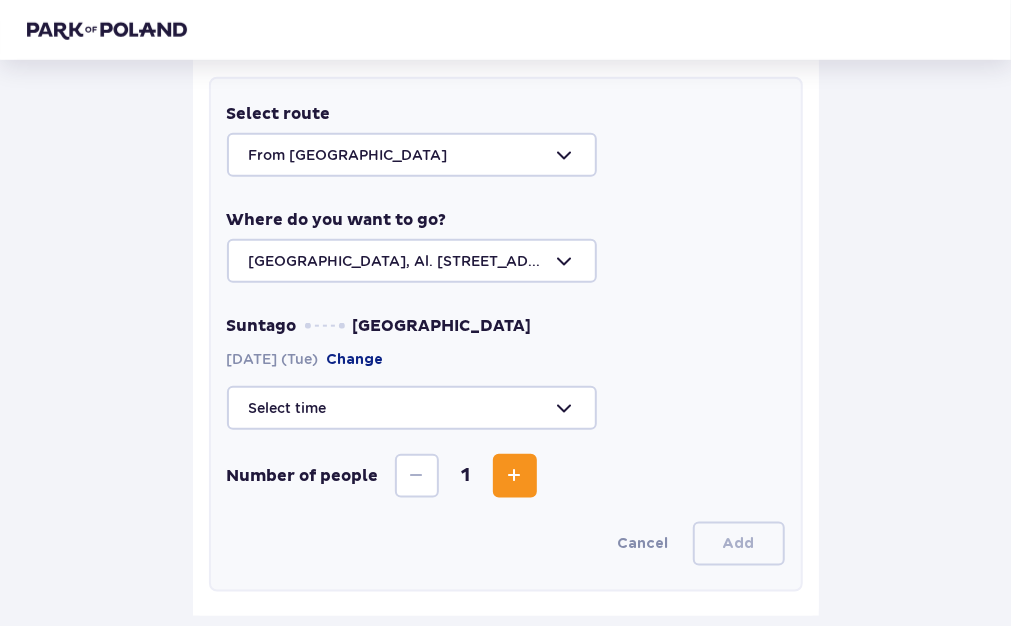 click at bounding box center (506, 408) 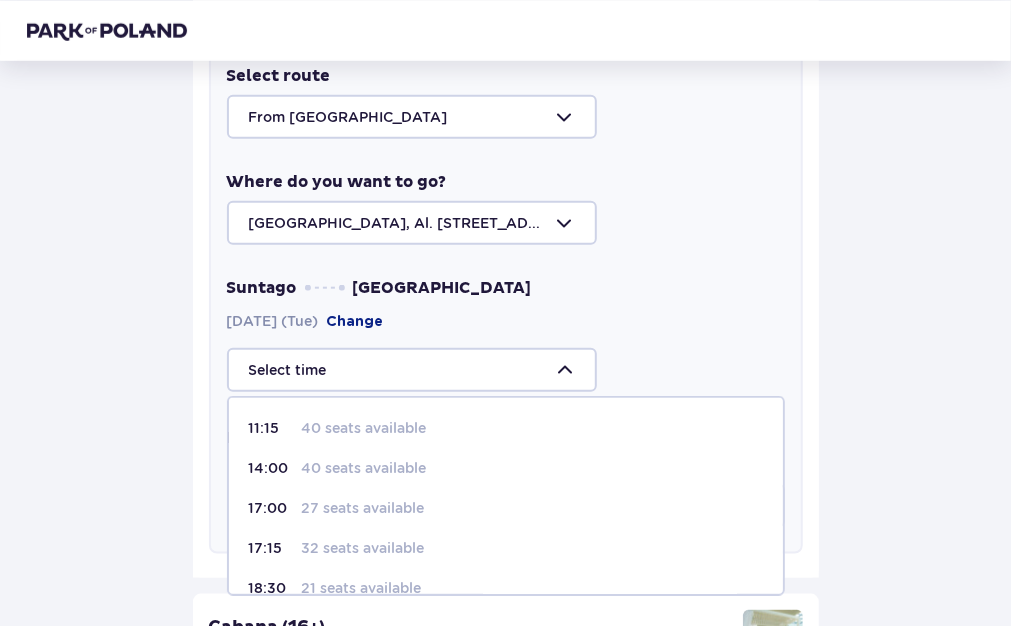 scroll, scrollTop: 694, scrollLeft: 0, axis: vertical 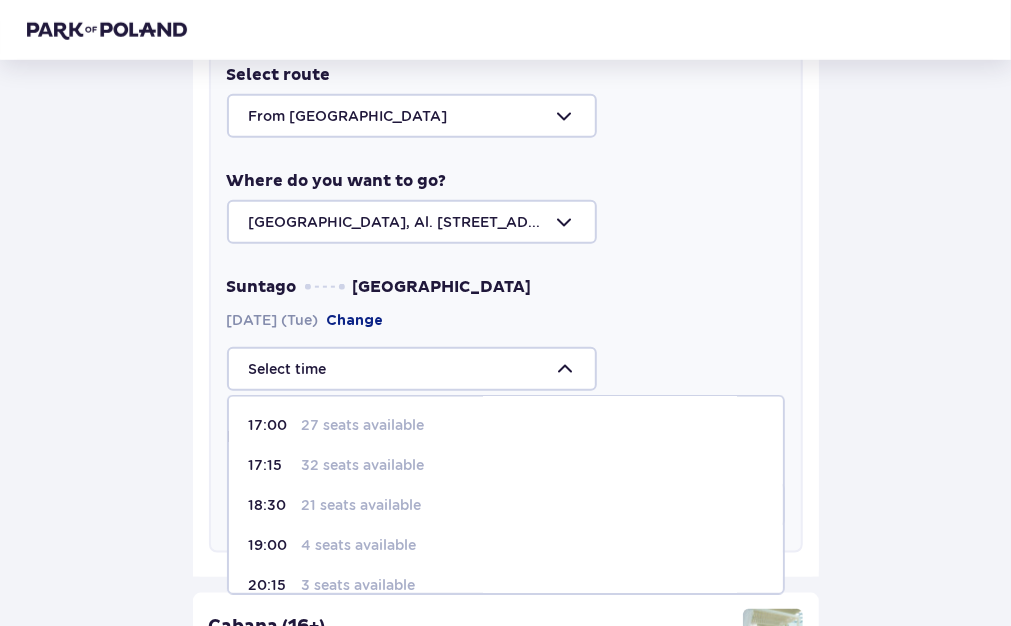 click on "4 seats available" at bounding box center [359, 545] 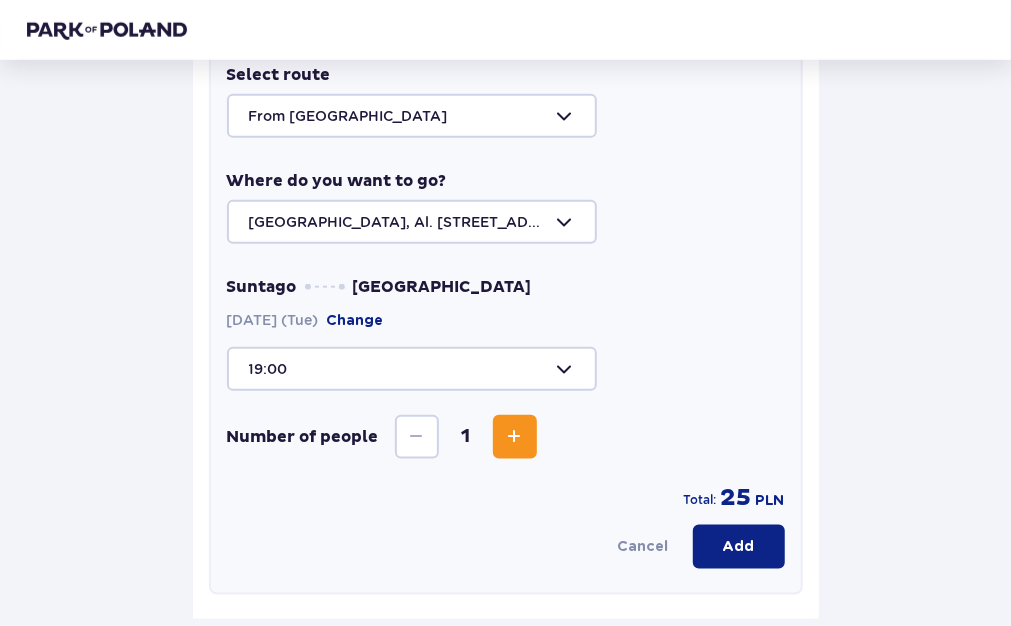 type on "19:00" 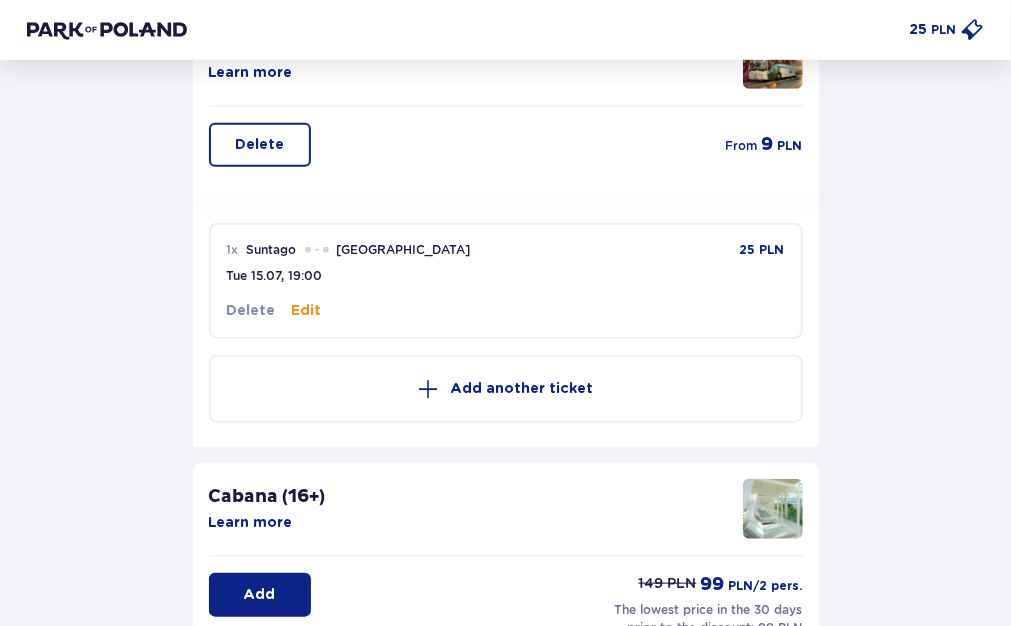 scroll, scrollTop: 508, scrollLeft: 0, axis: vertical 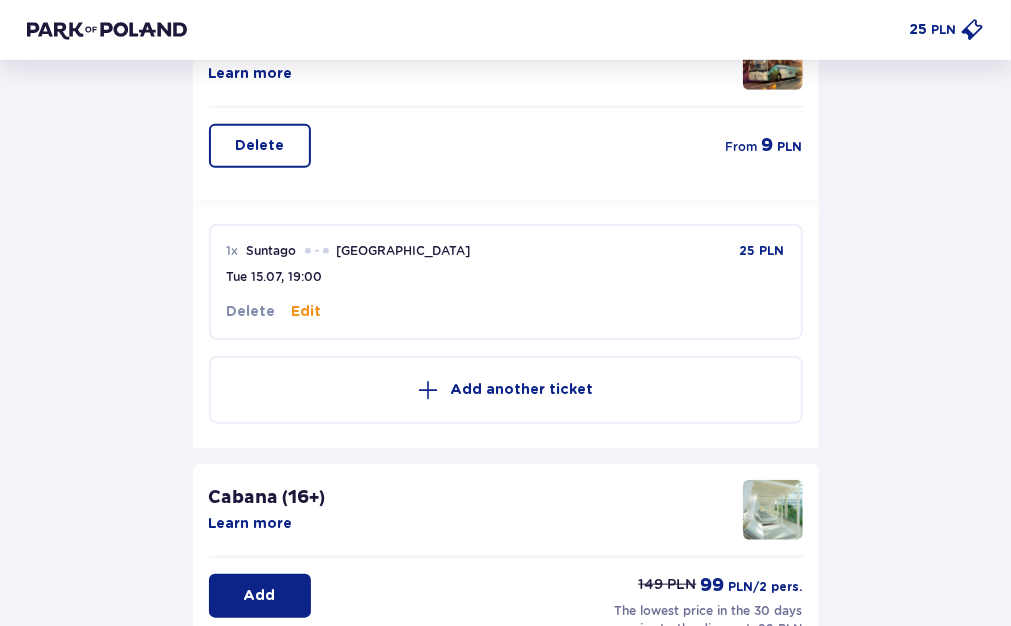 click on "Edit" at bounding box center (307, 312) 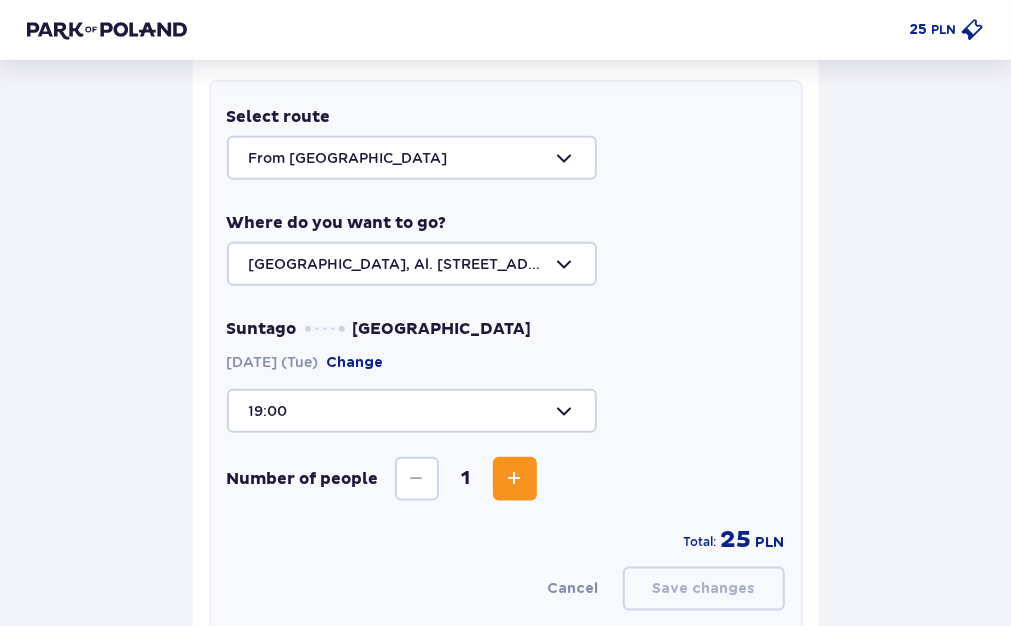 scroll, scrollTop: 655, scrollLeft: 0, axis: vertical 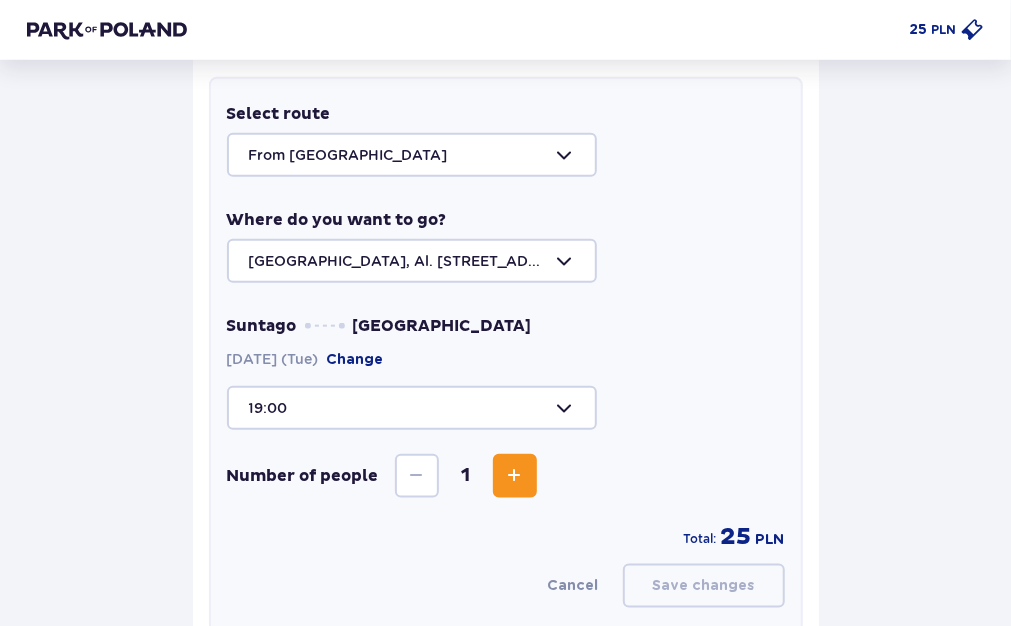 click at bounding box center (515, 476) 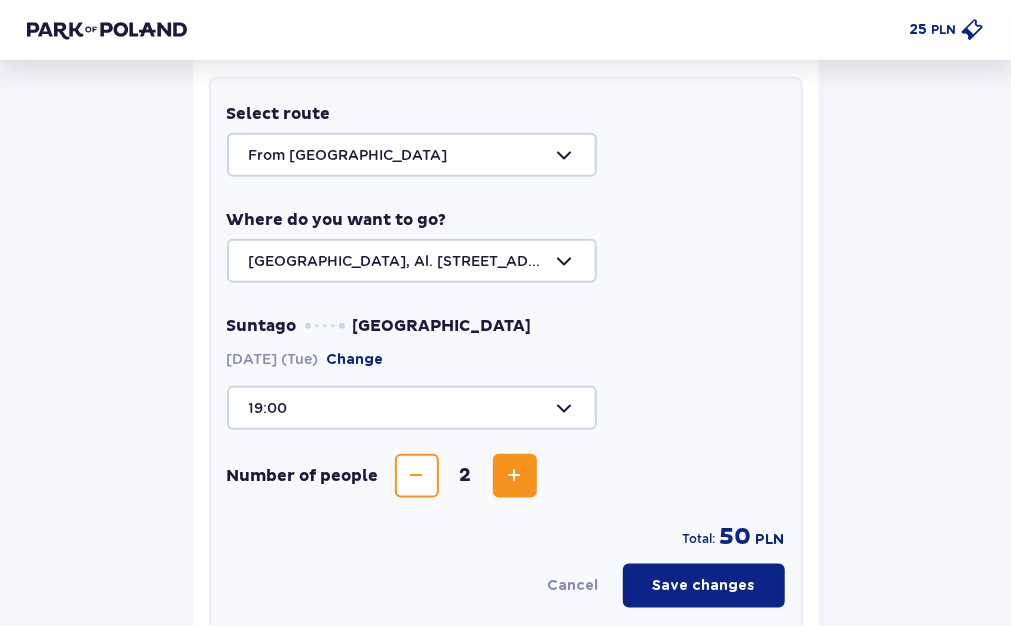 click at bounding box center [506, 155] 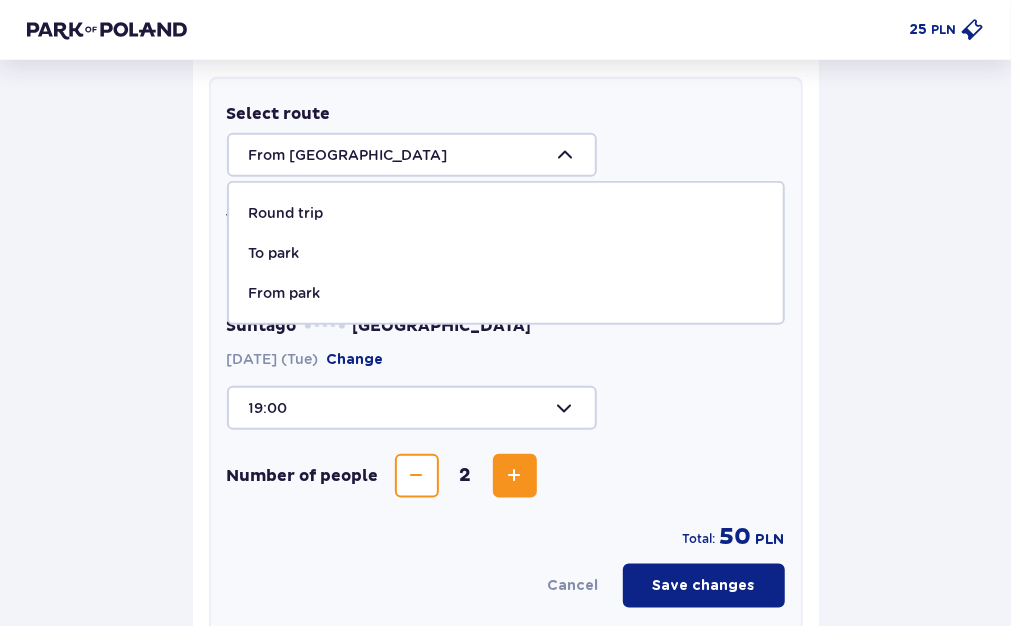 click at bounding box center (506, 155) 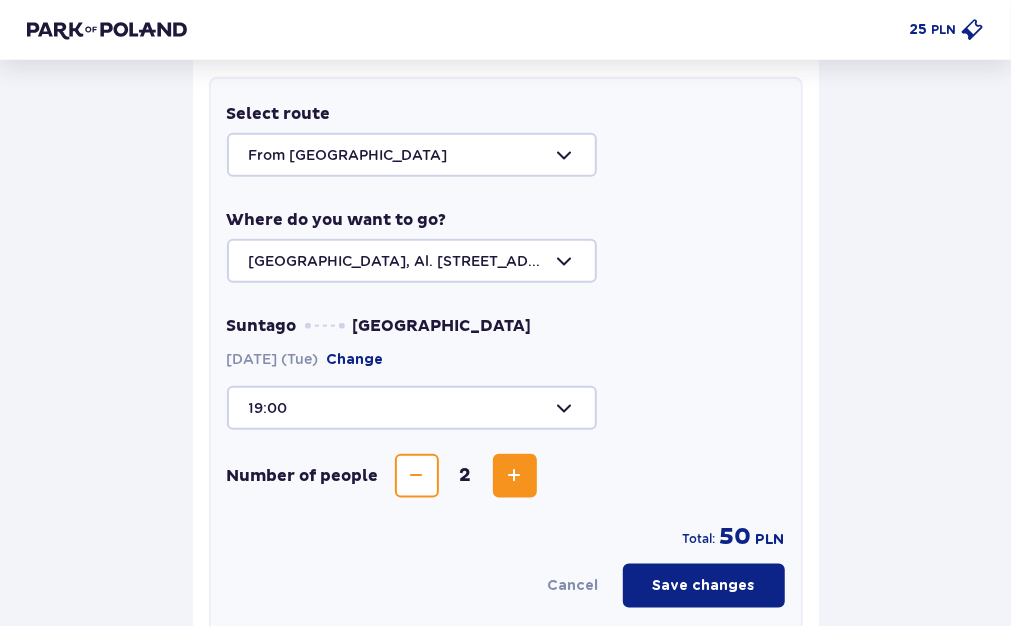 click on "Select route From Suntago Where do you want to go? Warsaw, Al. Jerozolimskie 56 Suntago Warsaw 15.07.2025 (Tue) Change 19:00 Number of people 2 Total: 50 PLN Cancel Save changes" at bounding box center [506, 355] 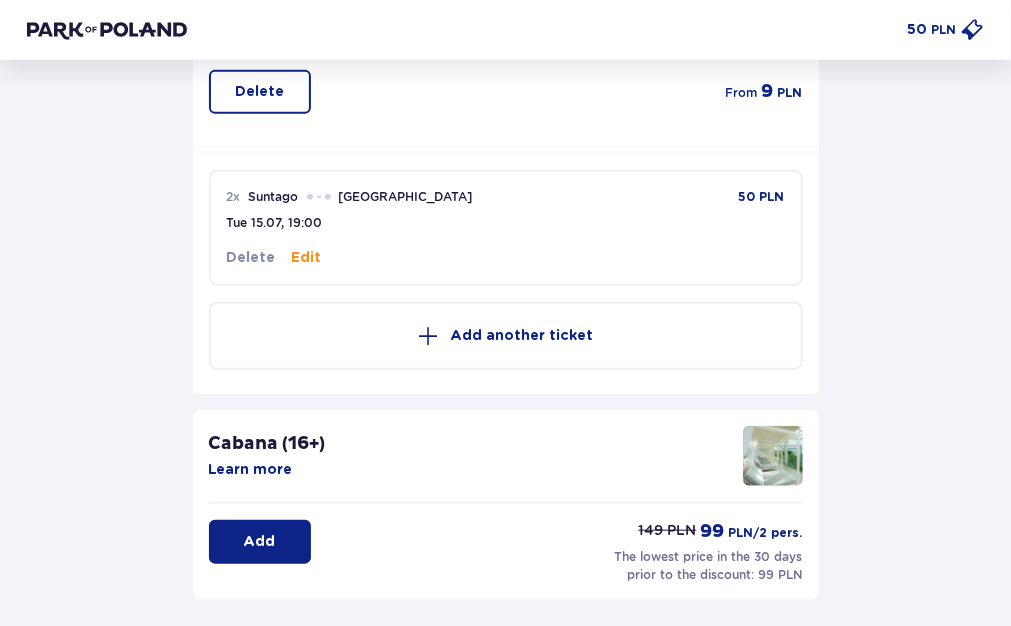scroll, scrollTop: 632, scrollLeft: 0, axis: vertical 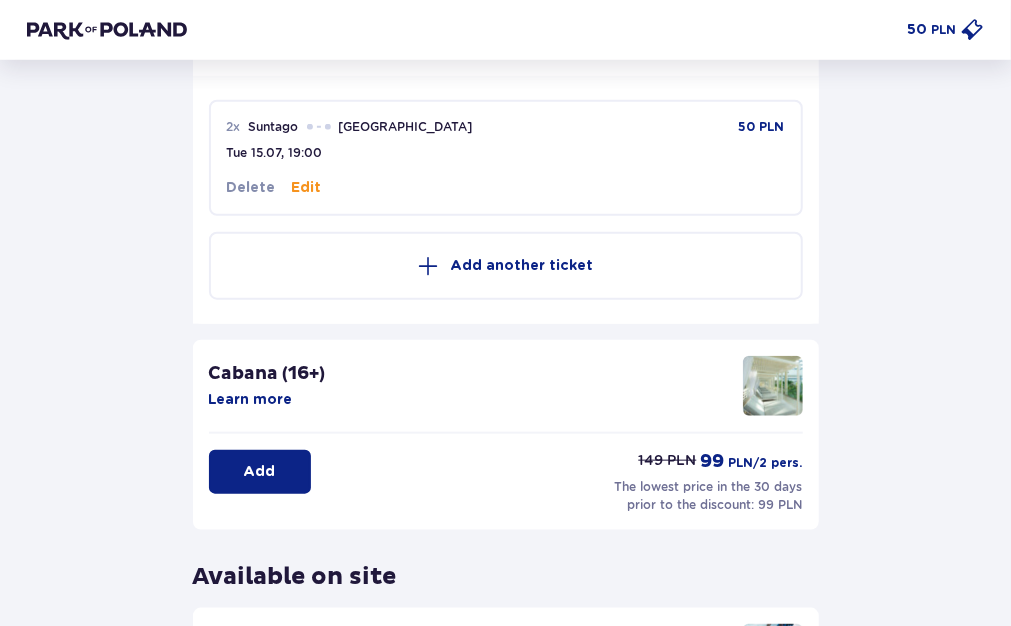 click on "Back Skip this step Attractions and amenities You can only use the attractions (except the Suntago Bus) with a park ticket. Buy tickets ONLINE PROMOTION Wellness & SPA (16+) Learn more Add from 103,20 PLN -20% on treatments Suntago Bus Learn more Delete from 9 PLN 2 x Suntago Warsaw Tue 15.07, 19:00 50 PLN Edit Delete Add another ticket Cabana (16+) Learn more Add 149 PLN 99 PLN /2 pers. The lowest price in the 30 days prior to the discount:   99 PLN Available on site Surf Air Learn more Available on site from 40 PLN /pers. Next step Go to summary" at bounding box center [506, 179] 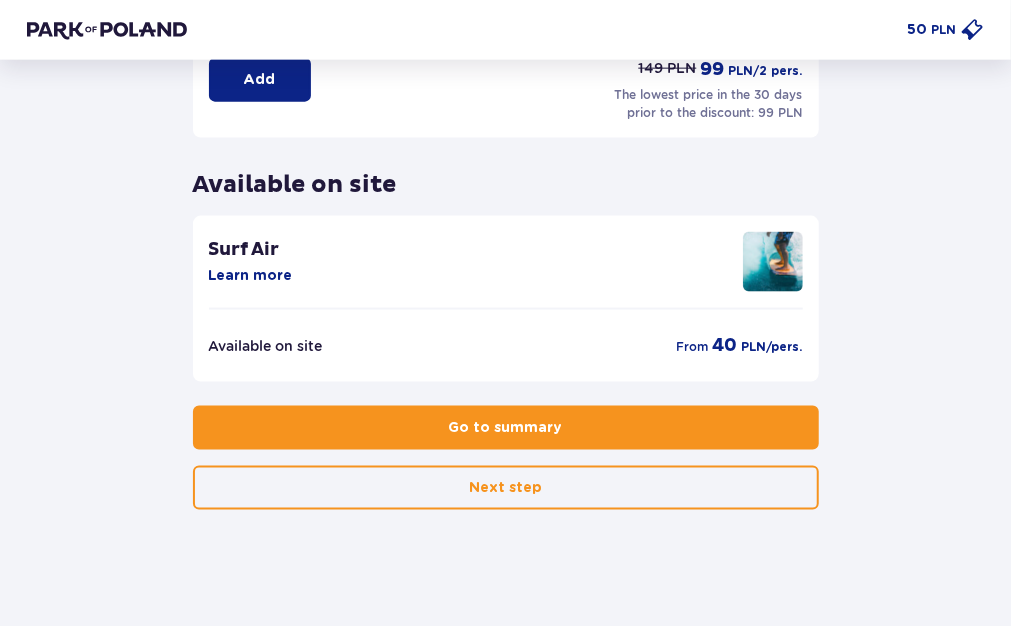 scroll, scrollTop: 1027, scrollLeft: 0, axis: vertical 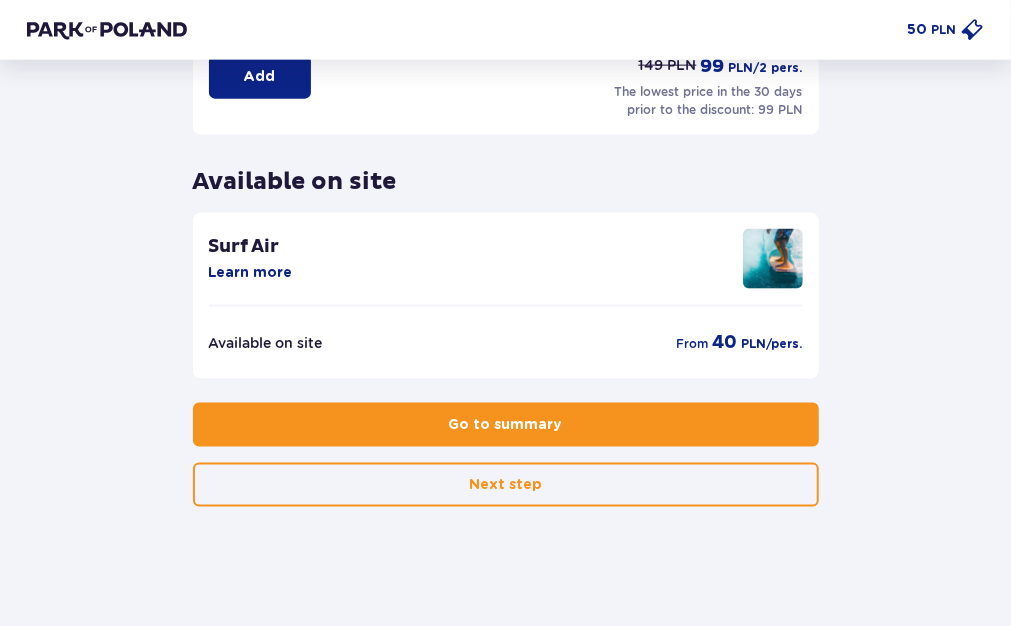 click on "Go to summary" at bounding box center (506, 425) 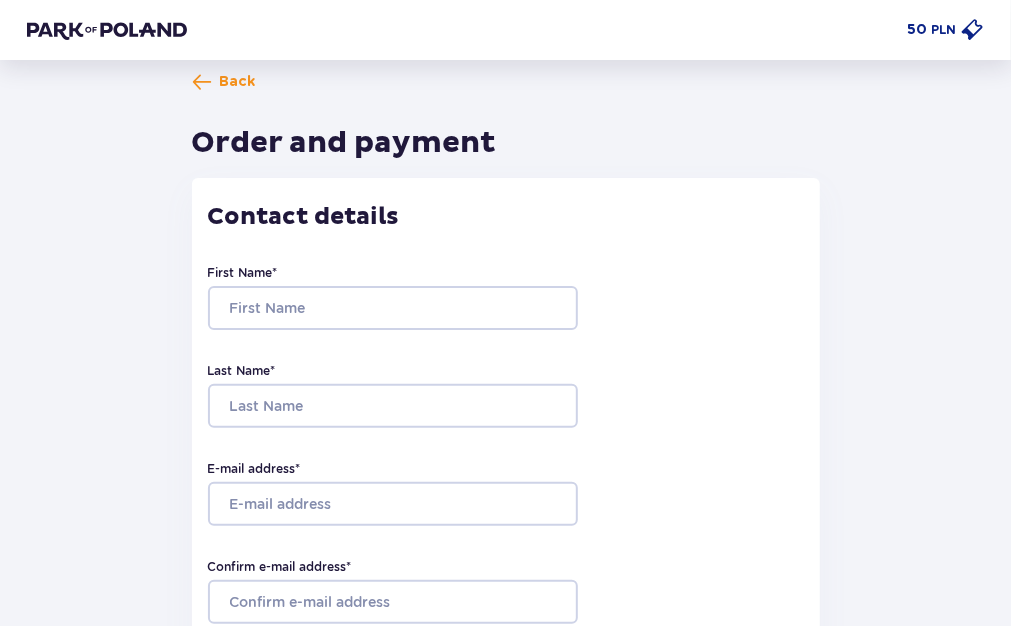 scroll, scrollTop: 0, scrollLeft: 0, axis: both 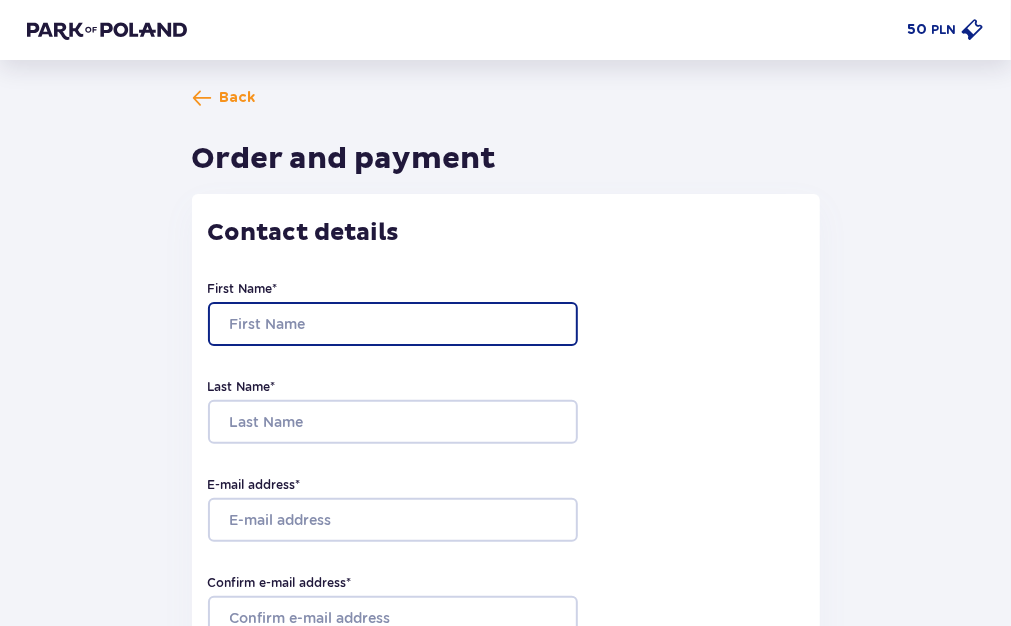 click on "First Name *" at bounding box center [393, 324] 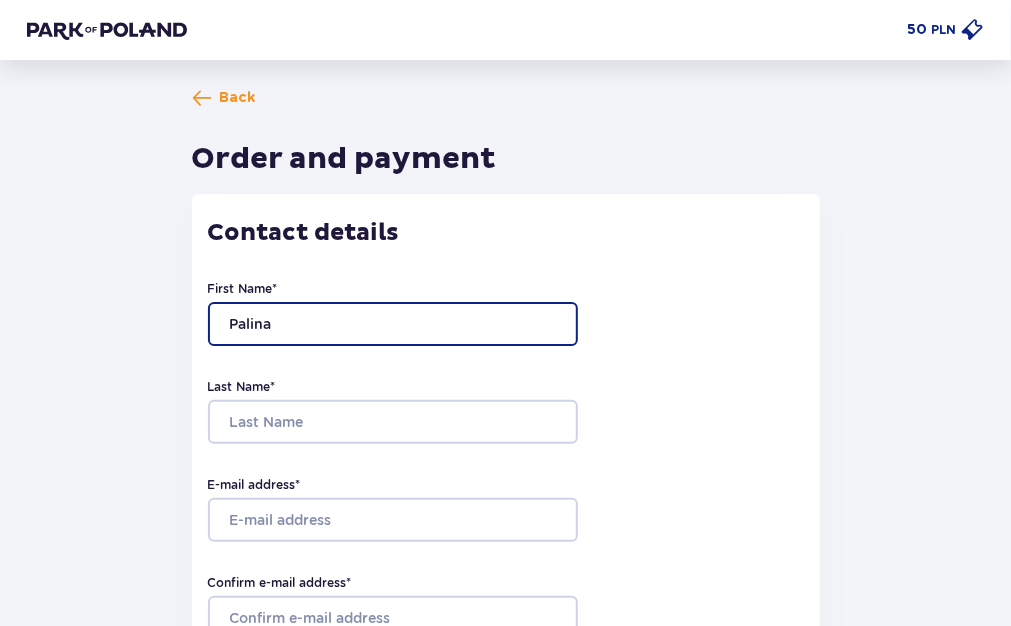 type on "Palina" 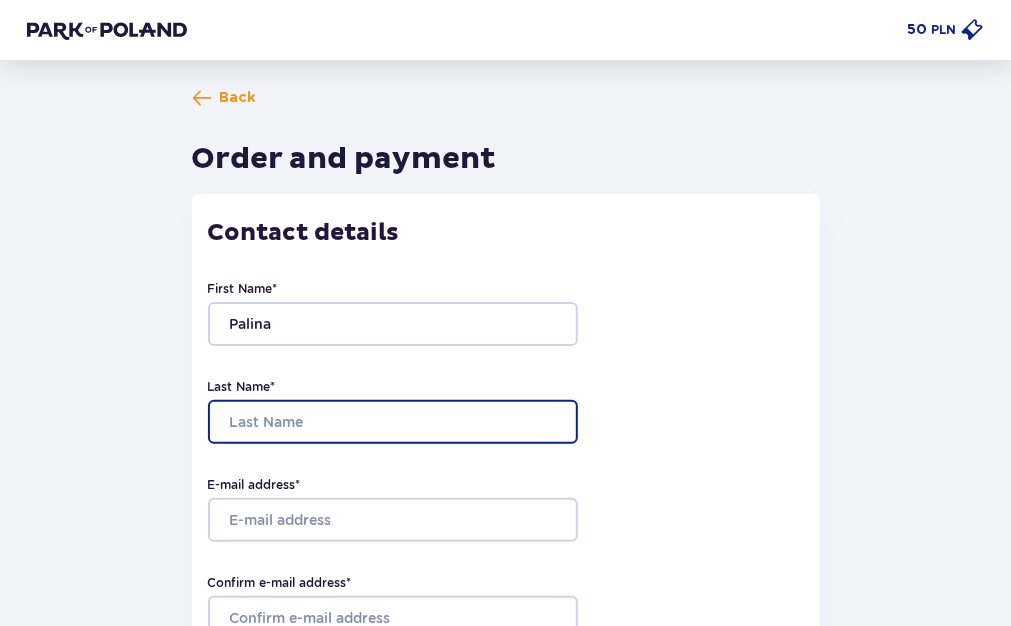 click on "Last Name *" at bounding box center [393, 422] 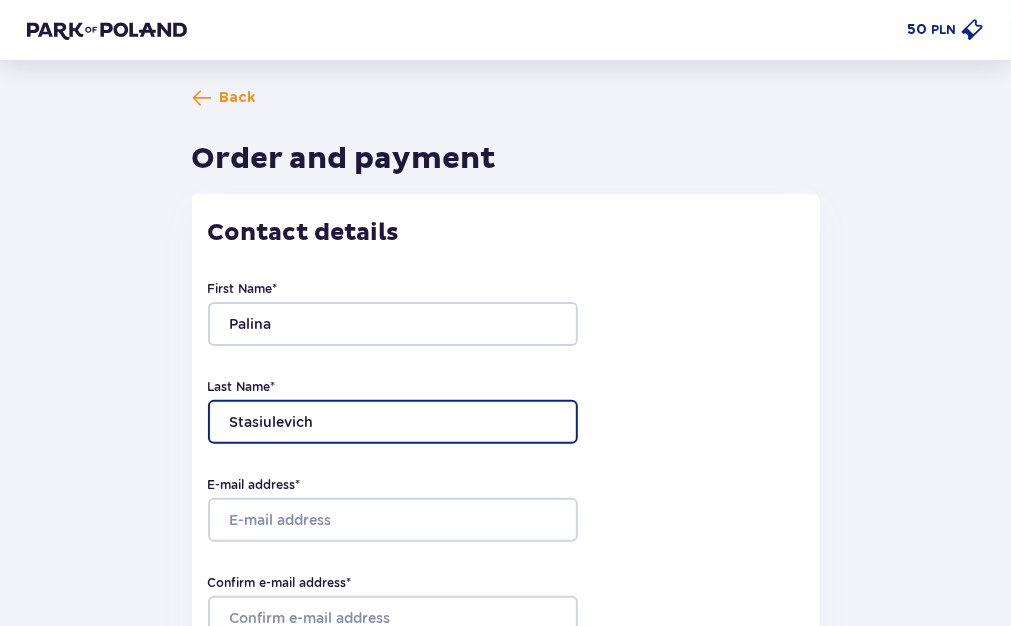 type on "Stasiulevich" 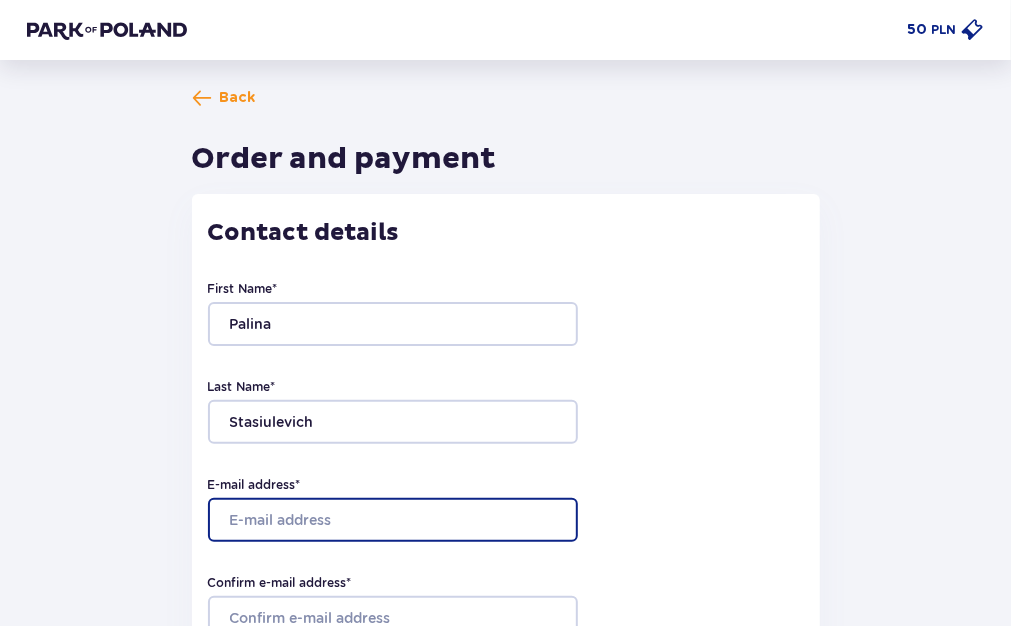 click on "E-mail address *" at bounding box center [393, 520] 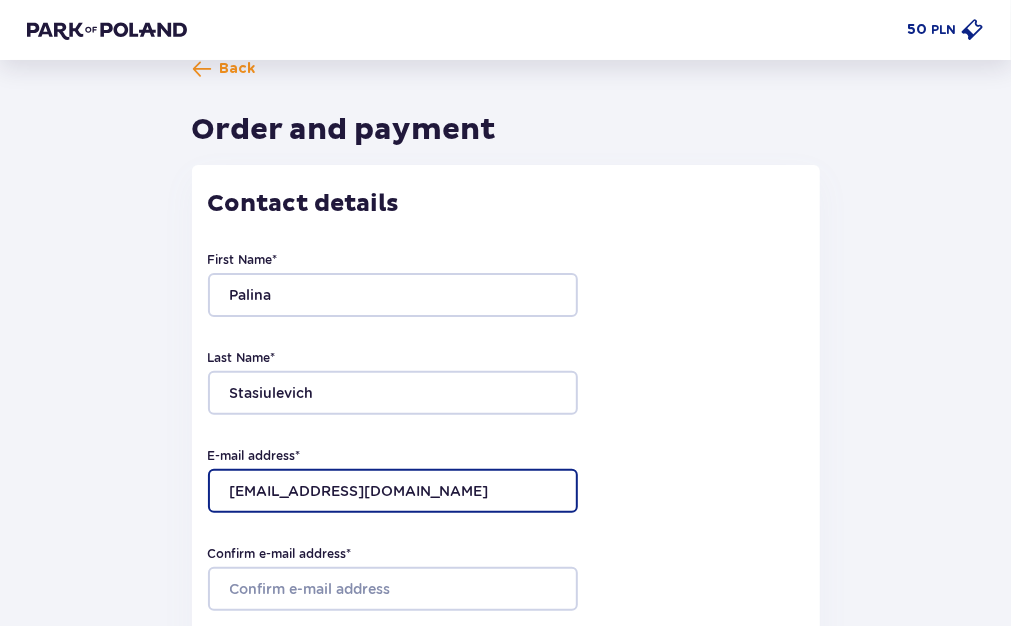 scroll, scrollTop: 40, scrollLeft: 0, axis: vertical 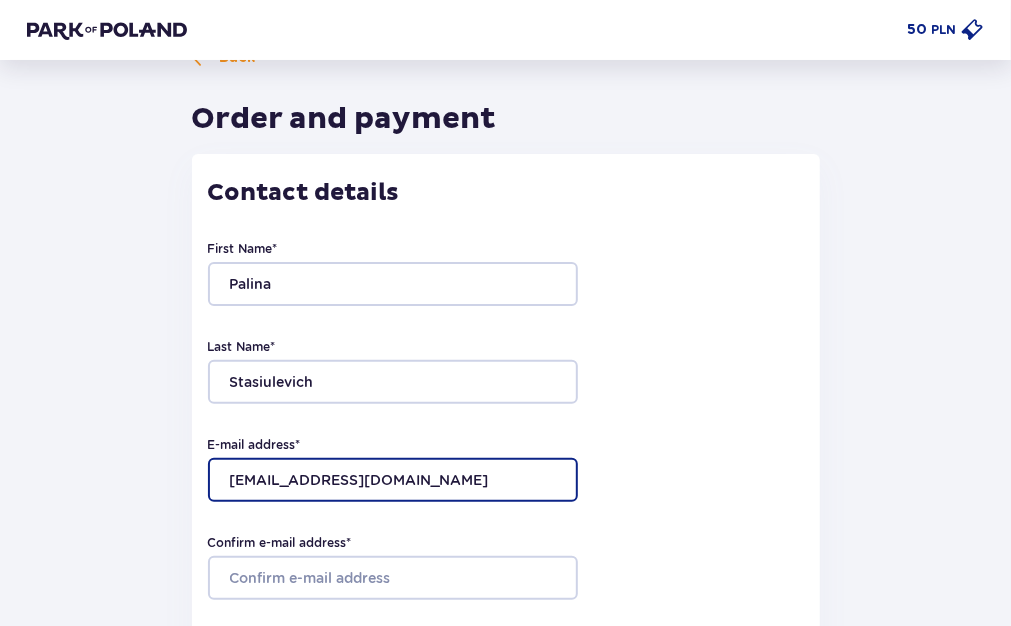 type on "[EMAIL_ADDRESS][DOMAIN_NAME]" 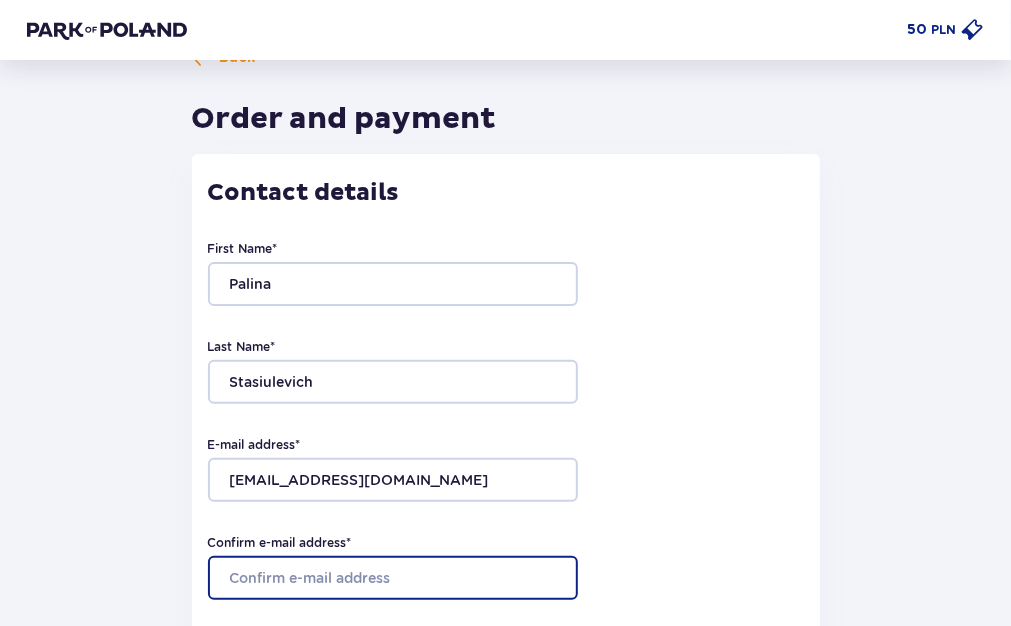 click on "Confirm e-mail address *" at bounding box center (393, 578) 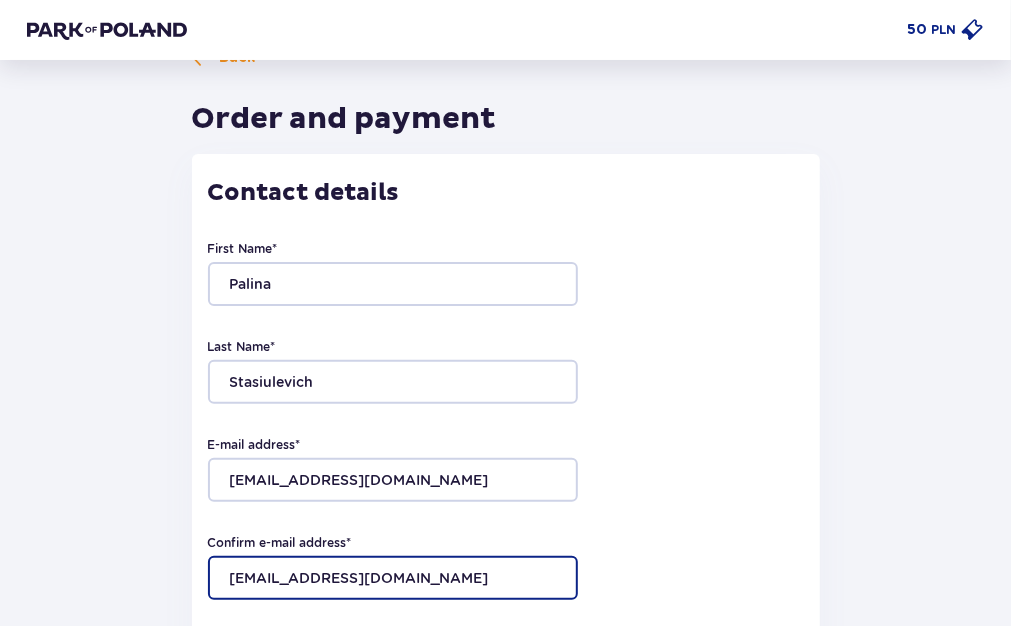 type on "[EMAIL_ADDRESS][DOMAIN_NAME]" 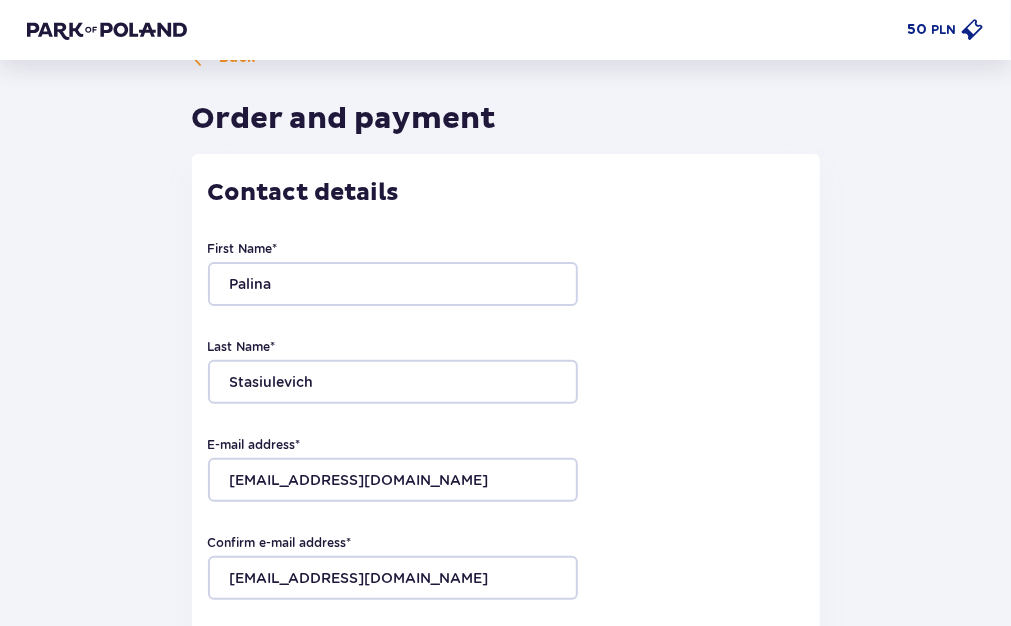 click on "E-mail address * polaysta@gmail.com" at bounding box center [506, 469] 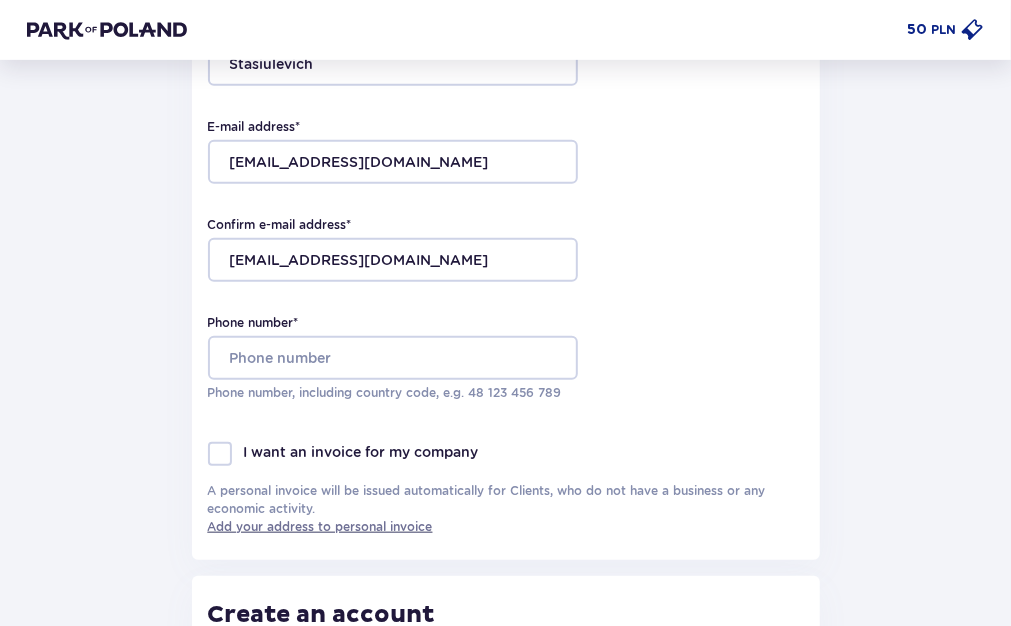 scroll, scrollTop: 359, scrollLeft: 0, axis: vertical 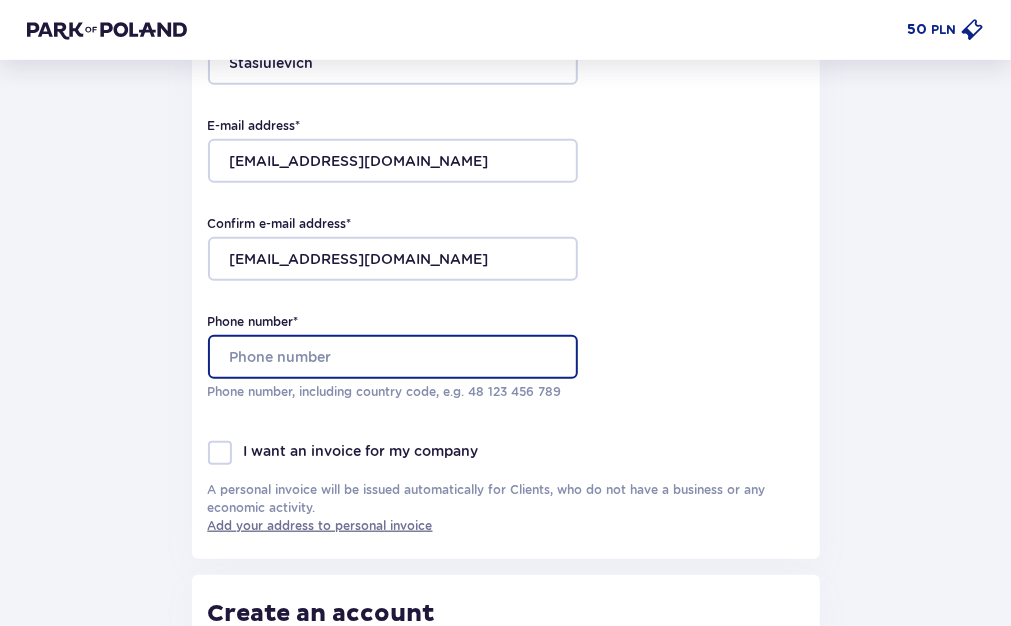 click on "Phone number *" at bounding box center [393, 357] 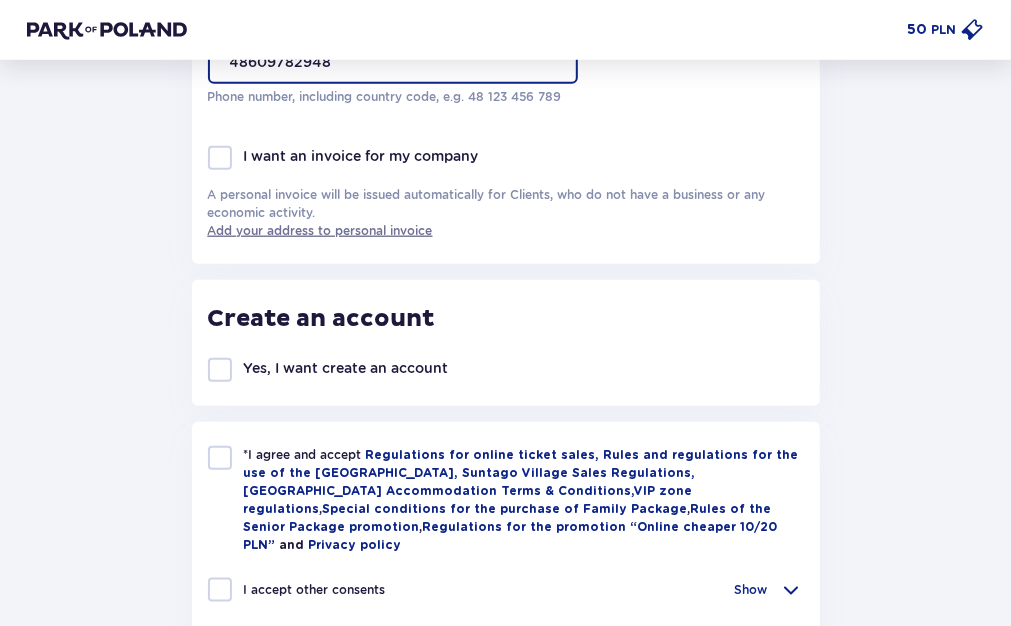 scroll, scrollTop: 667, scrollLeft: 0, axis: vertical 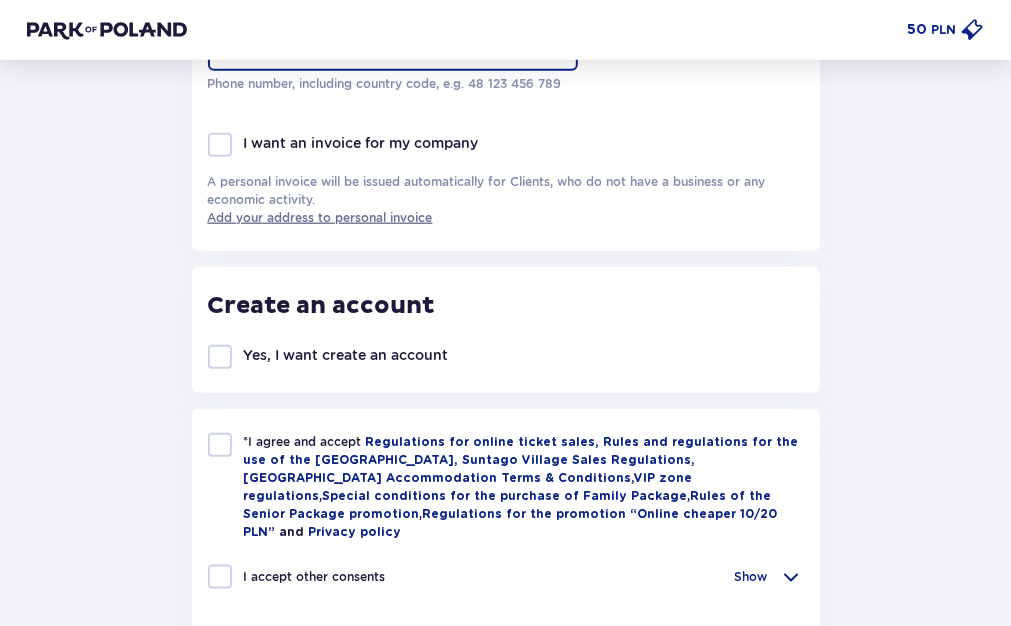 type on "48609782948" 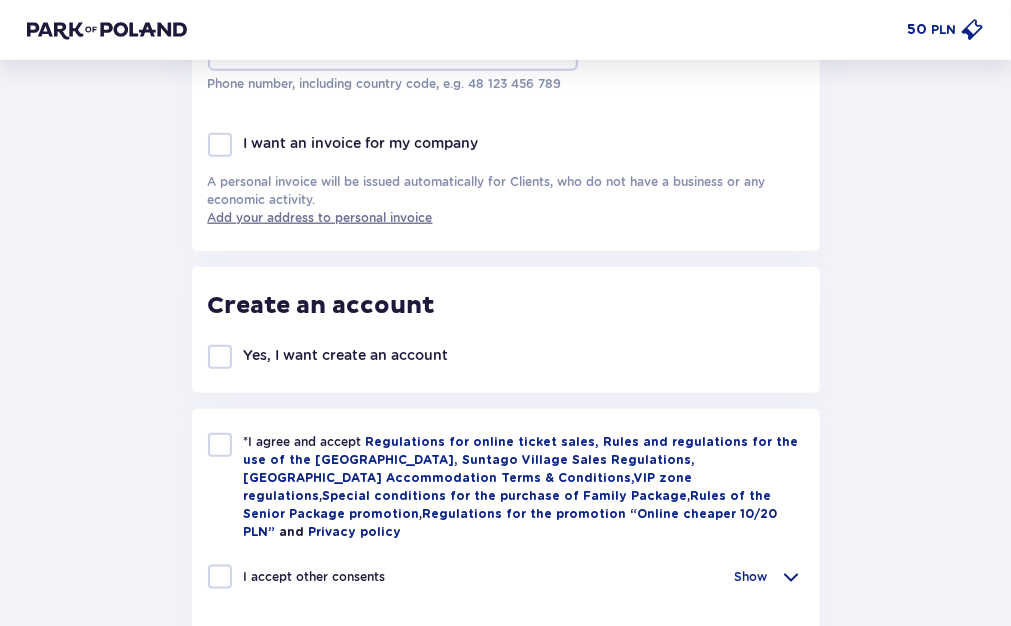 click at bounding box center (220, 445) 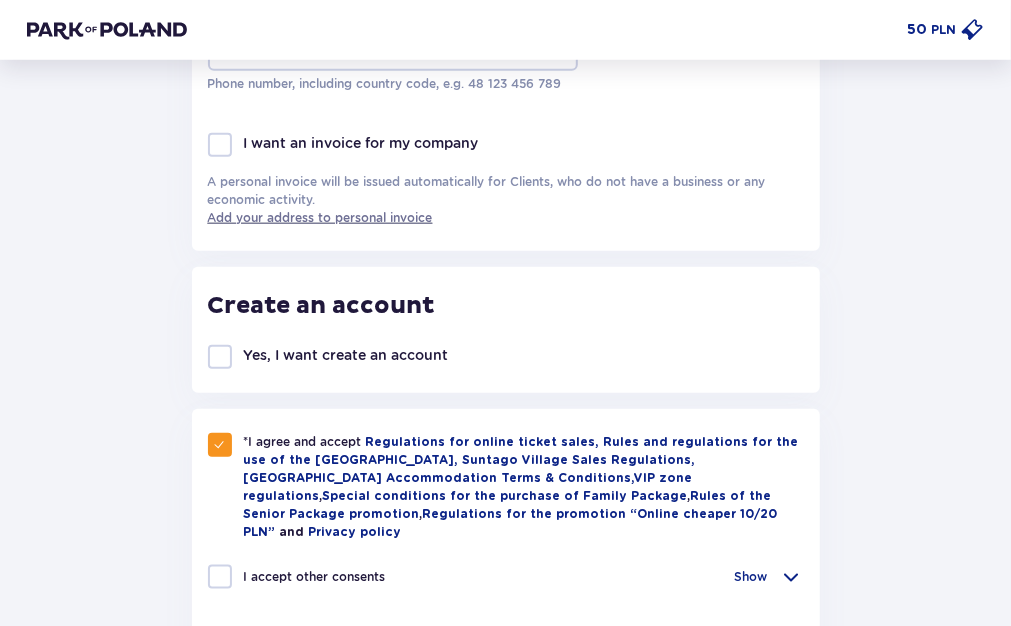 checkbox on "true" 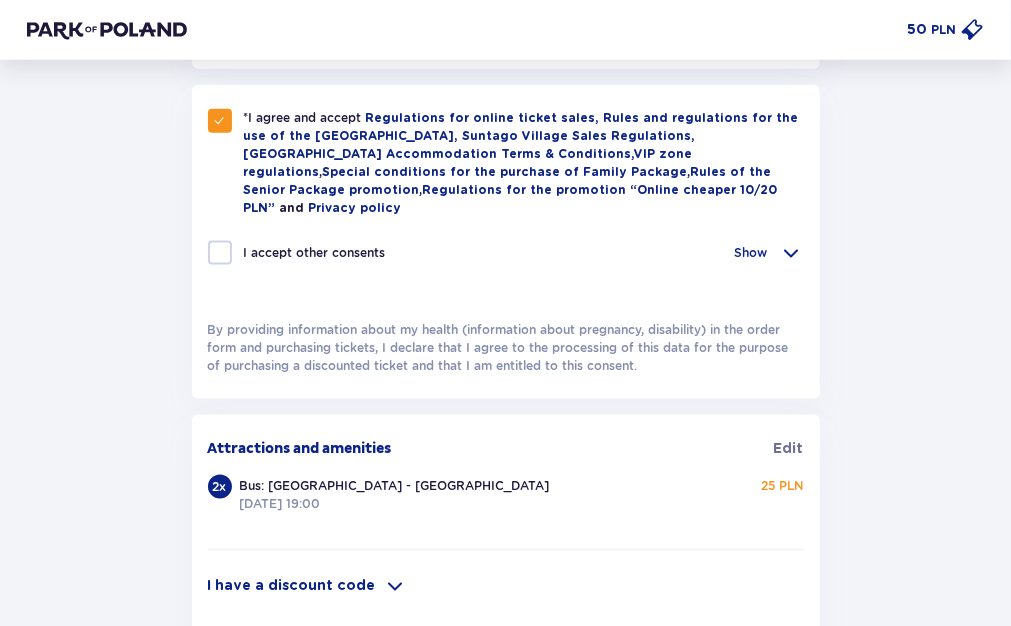 scroll, scrollTop: 993, scrollLeft: 0, axis: vertical 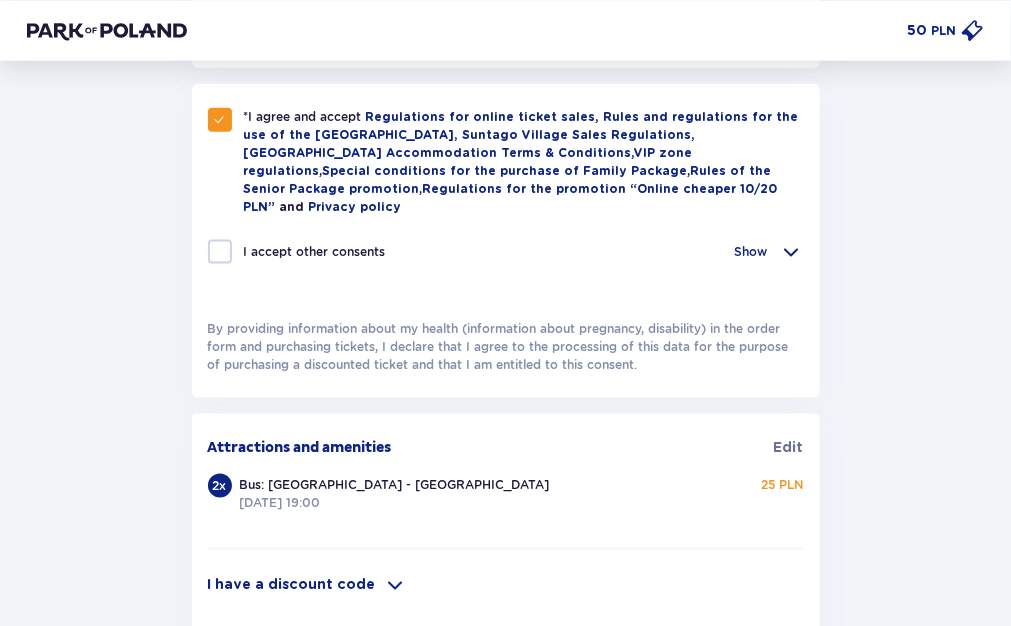 click on "Attractions and amenities Edit 2 x Bus: Suntago - Warsaw Tue 15.07.25, 19:00 25 PLN I have a discount code Apply I have a value voucher Apply Total : 50 PLN Go to payment Pay within 60 minutes or your order will be cancelled." at bounding box center [506, 623] 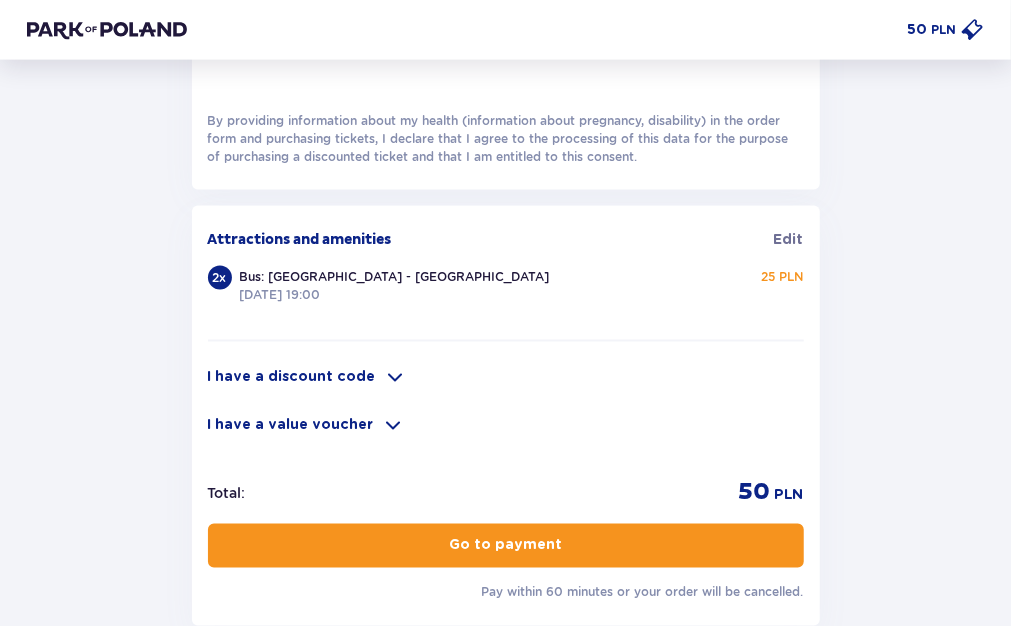 scroll, scrollTop: 1214, scrollLeft: 0, axis: vertical 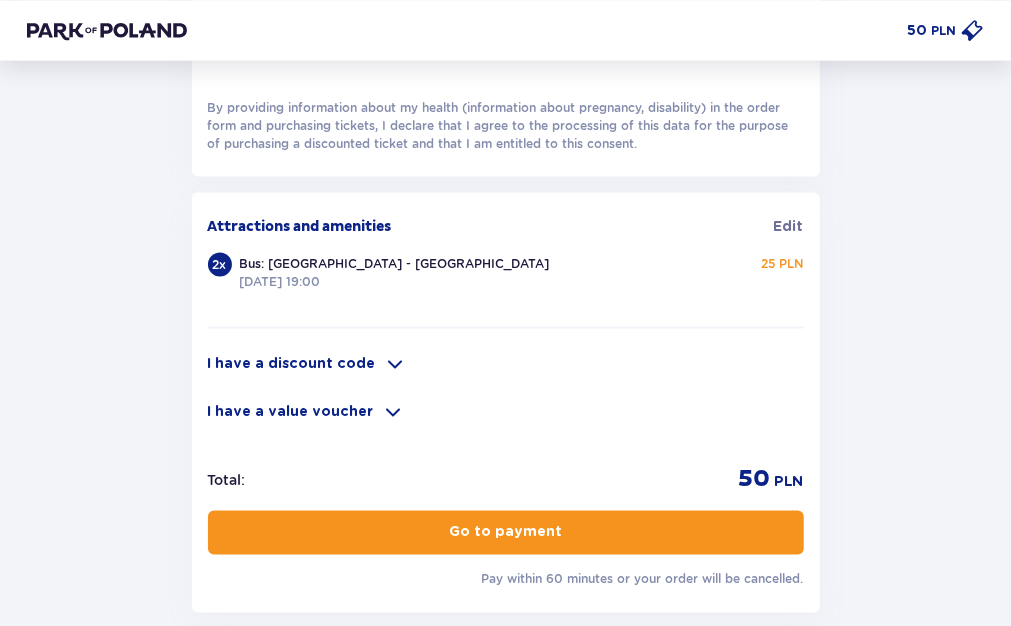 click on "Go to payment" at bounding box center [505, 532] 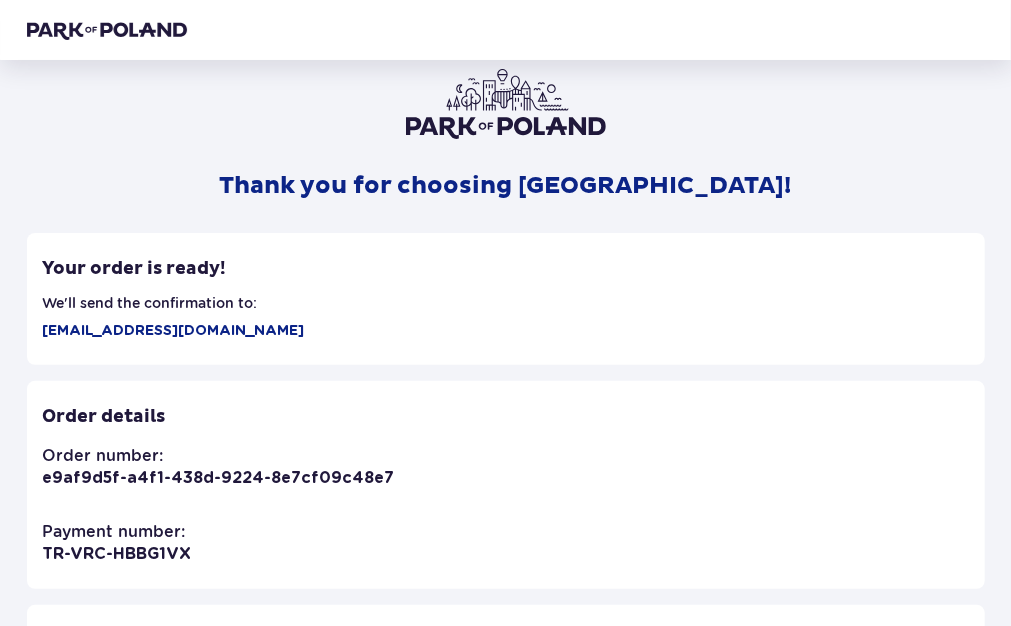 scroll, scrollTop: 29, scrollLeft: 0, axis: vertical 